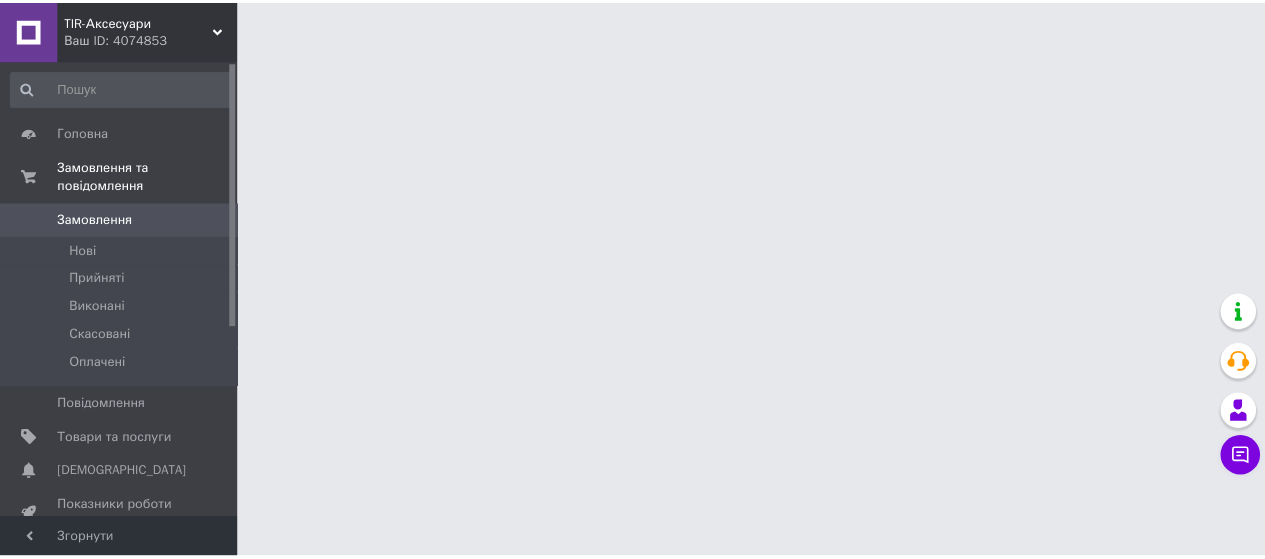 scroll, scrollTop: 0, scrollLeft: 0, axis: both 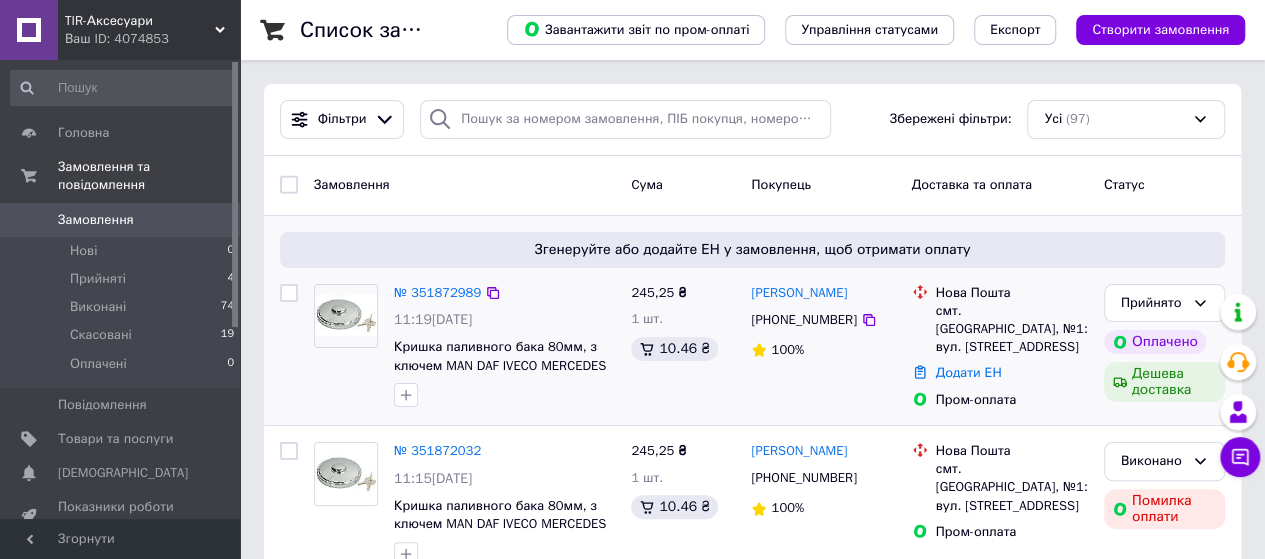 drag, startPoint x: 496, startPoint y: 302, endPoint x: 466, endPoint y: 305, distance: 30.149628 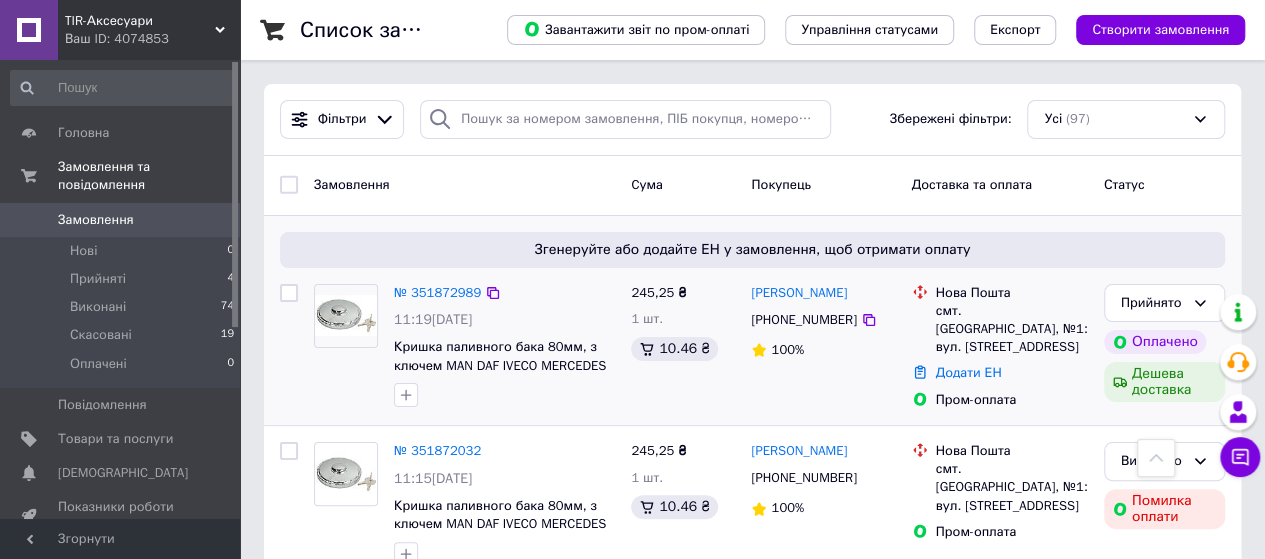 scroll, scrollTop: 2434, scrollLeft: 0, axis: vertical 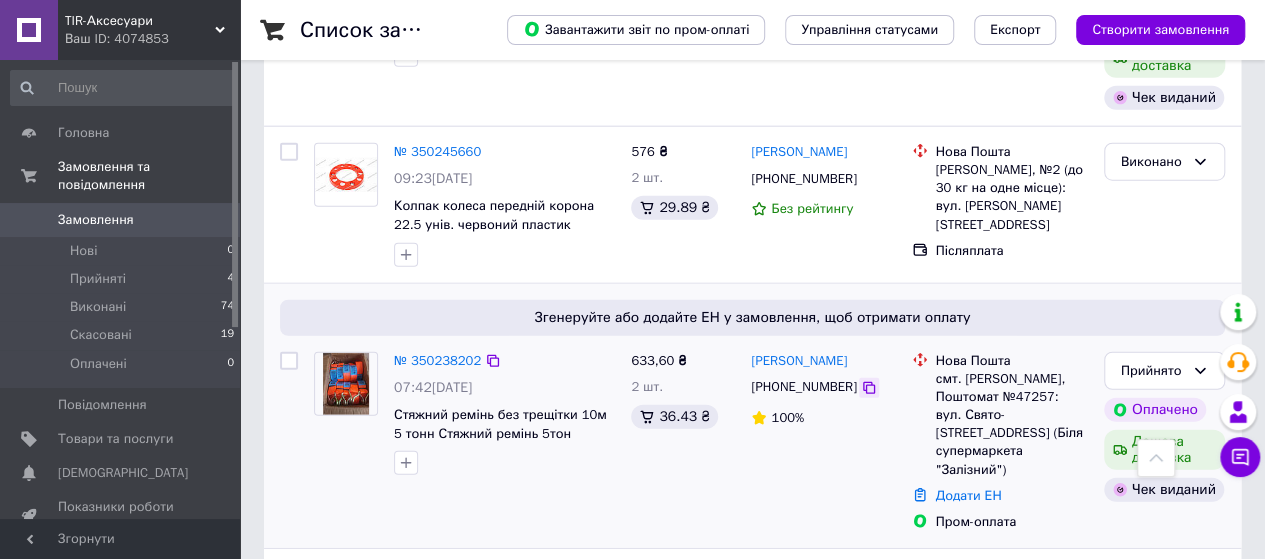 click 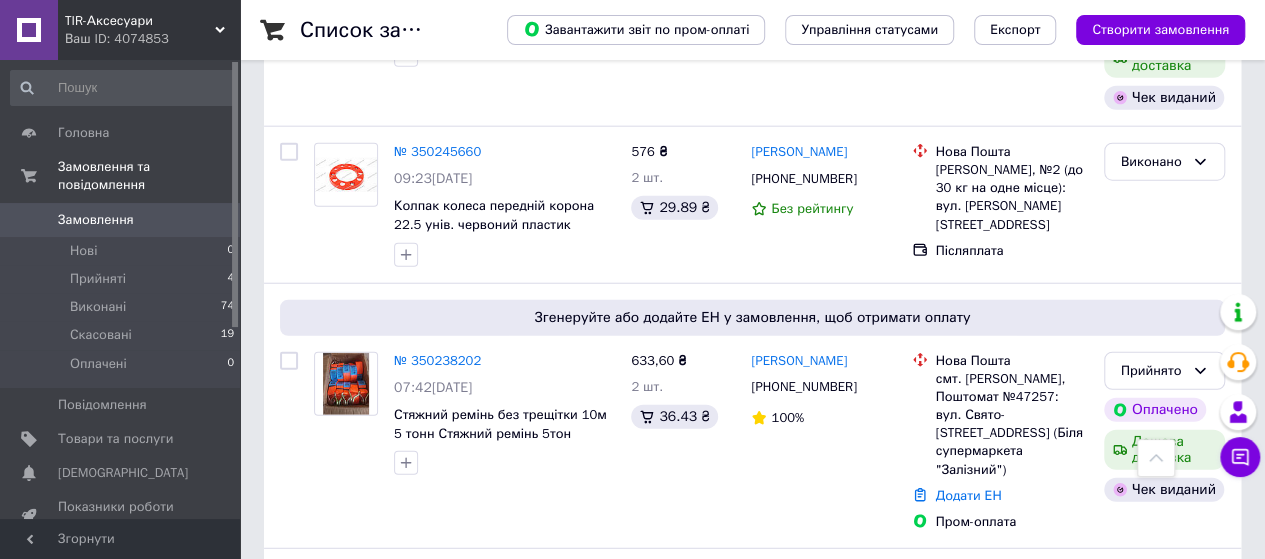scroll, scrollTop: 3670, scrollLeft: 0, axis: vertical 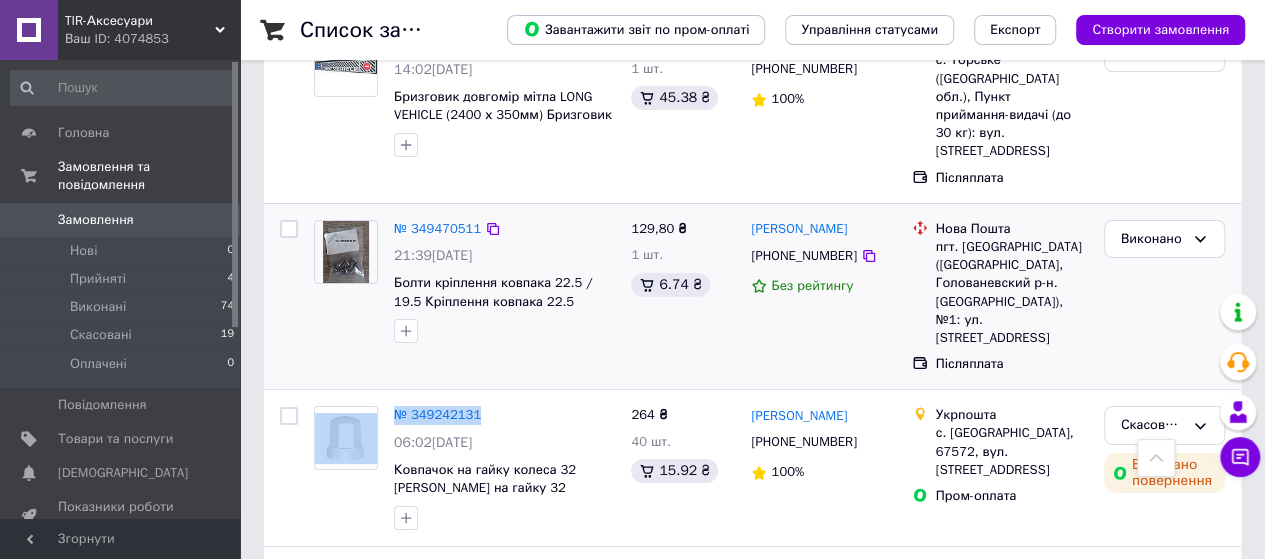 drag, startPoint x: 495, startPoint y: 273, endPoint x: 1158, endPoint y: 221, distance: 665.0361 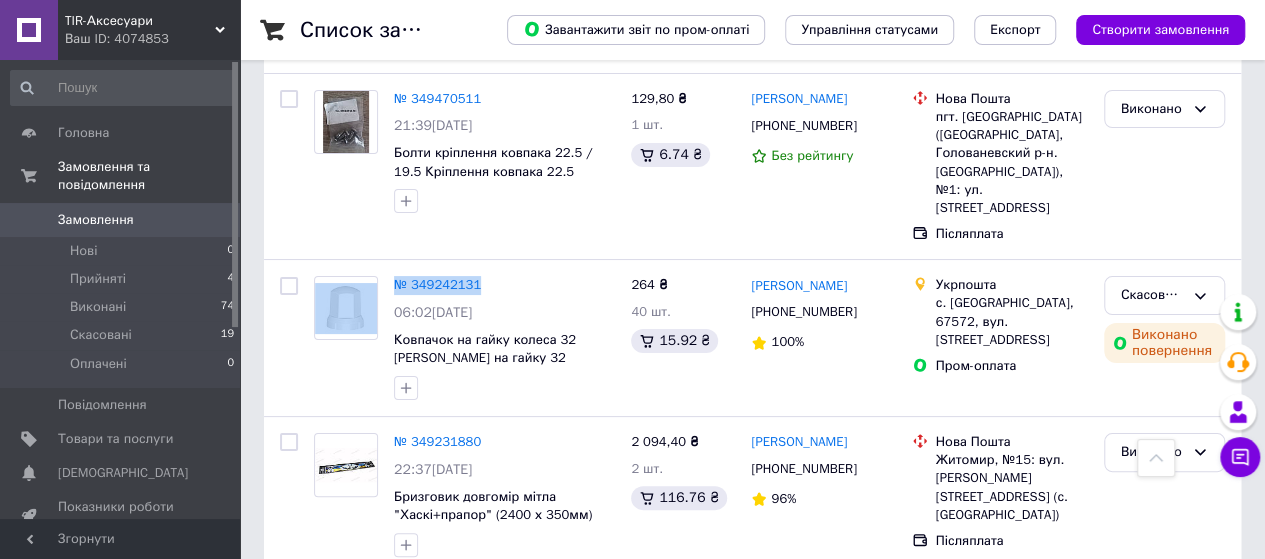 scroll, scrollTop: 3770, scrollLeft: 0, axis: vertical 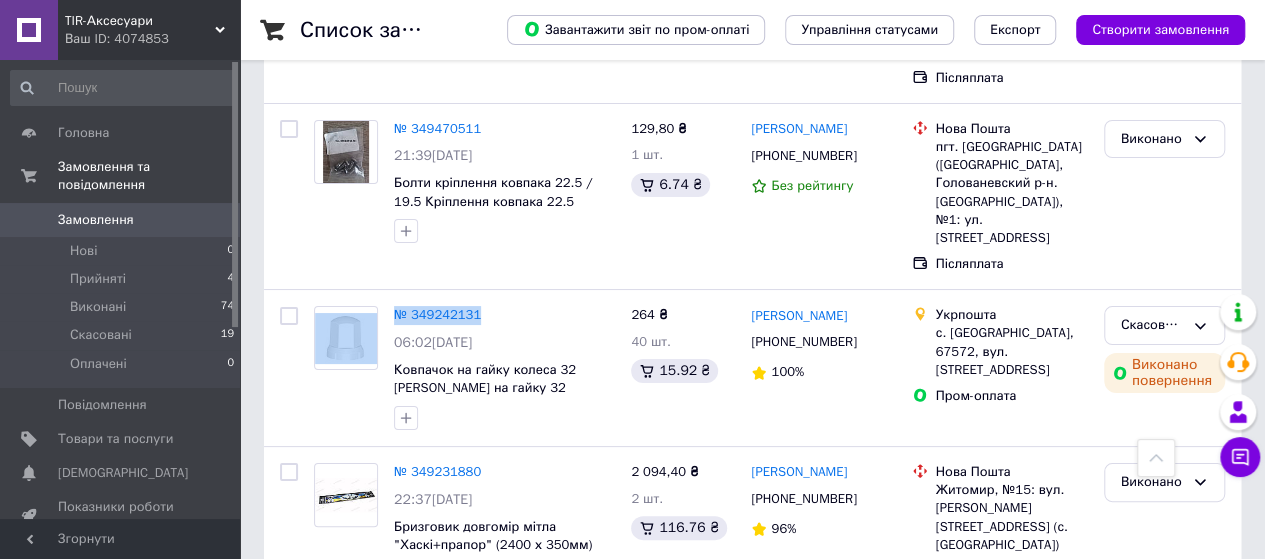 click on "Замовлення" at bounding box center (96, 220) 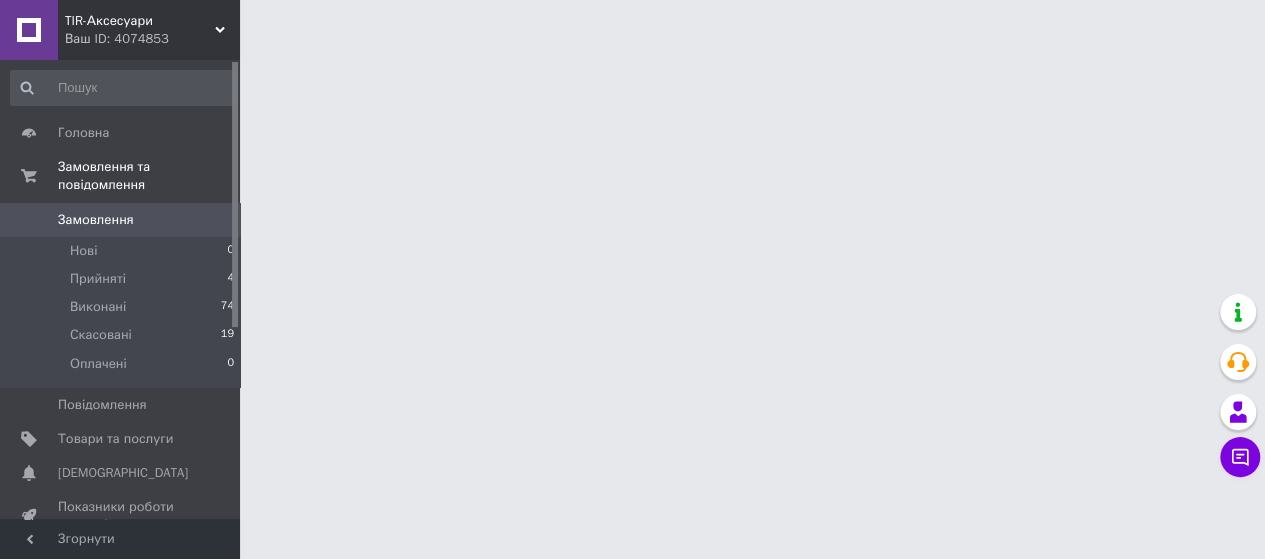 scroll, scrollTop: 0, scrollLeft: 0, axis: both 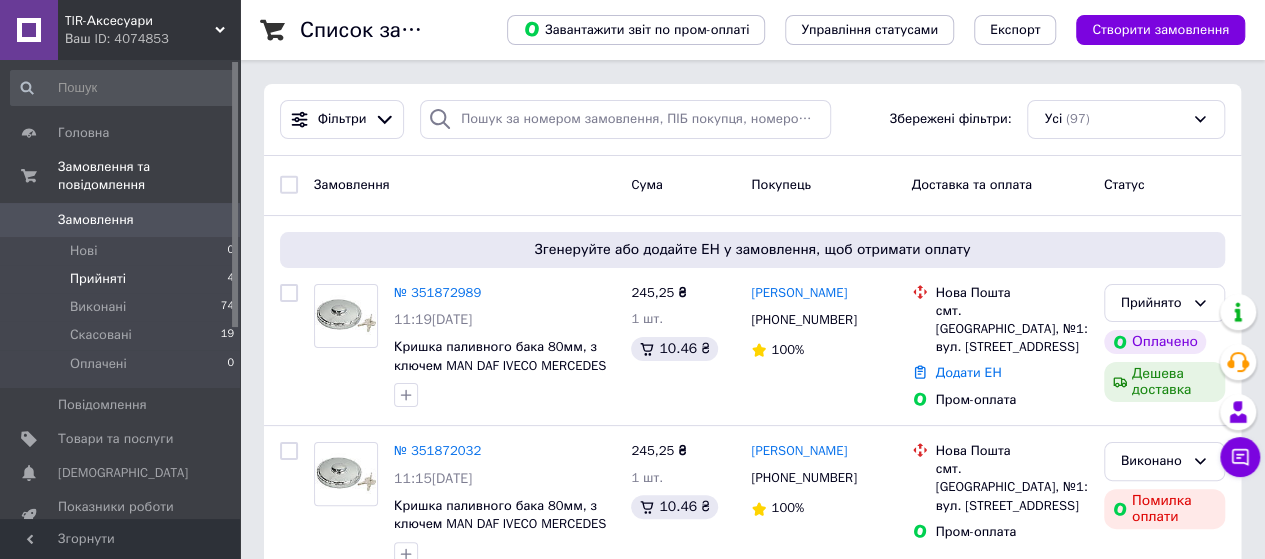 click on "Прийняті" at bounding box center (98, 279) 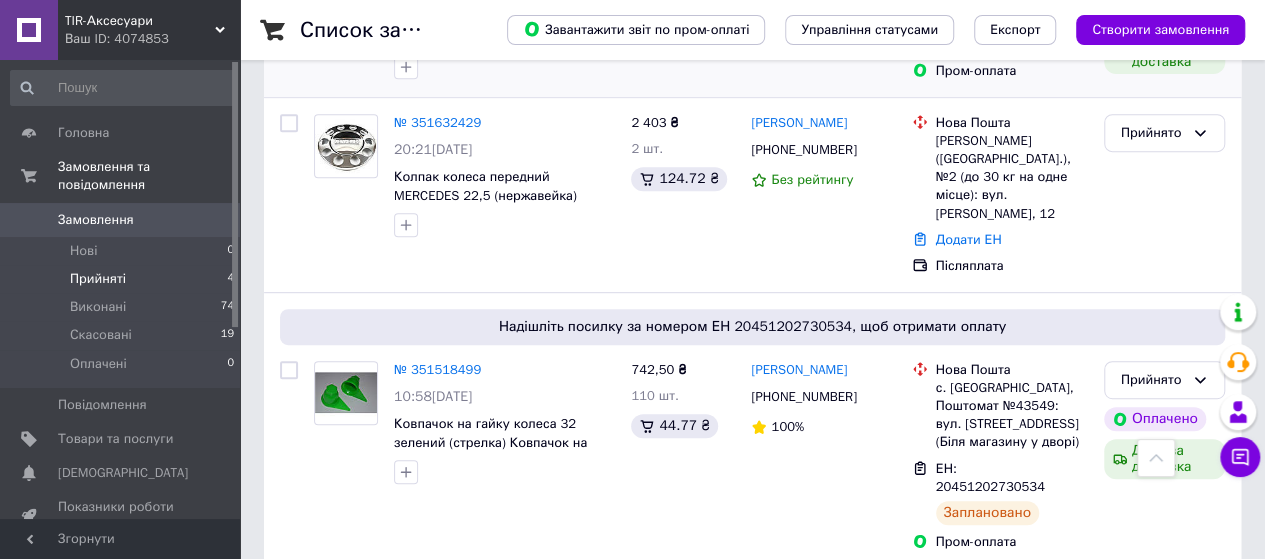 scroll, scrollTop: 0, scrollLeft: 0, axis: both 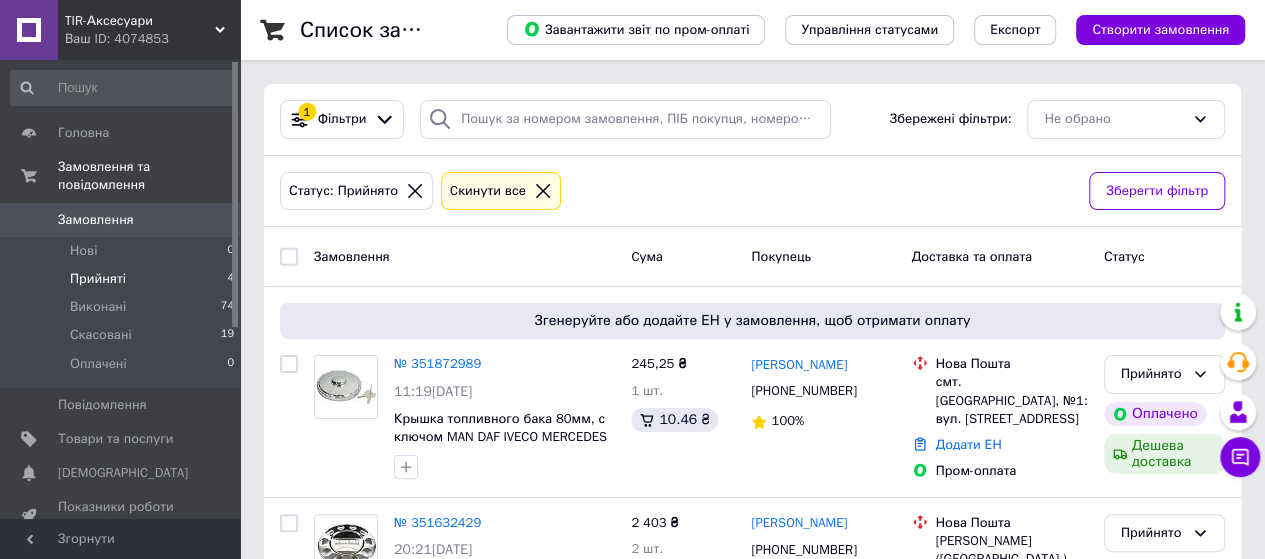 click on "Ваш ID: 4074853" at bounding box center [152, 39] 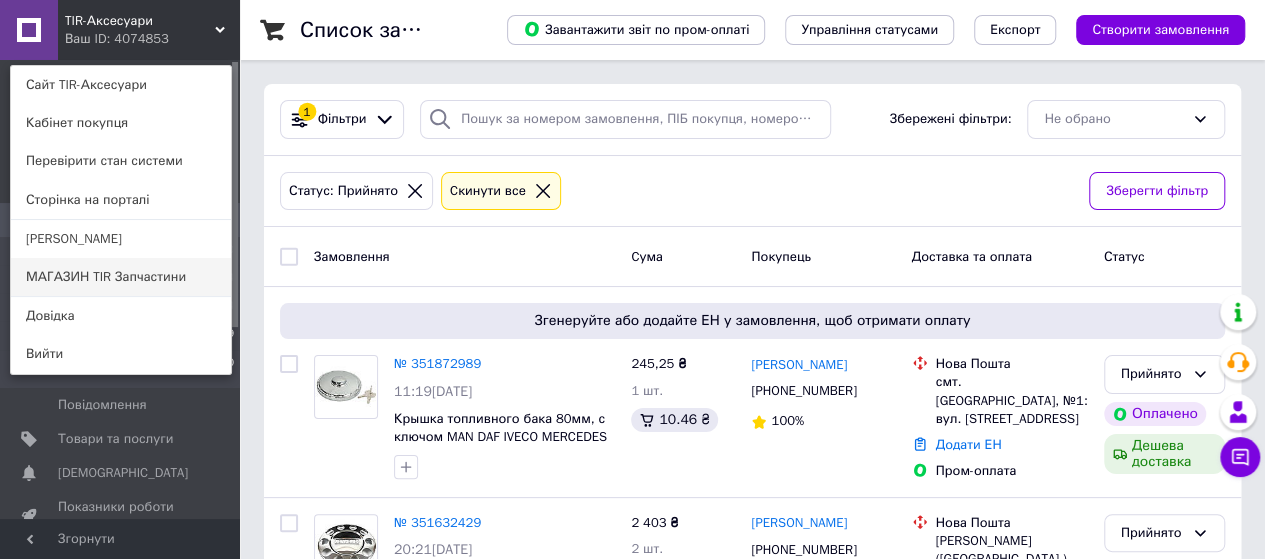 click on "МАГАЗИН TIR Запчастини" at bounding box center [121, 277] 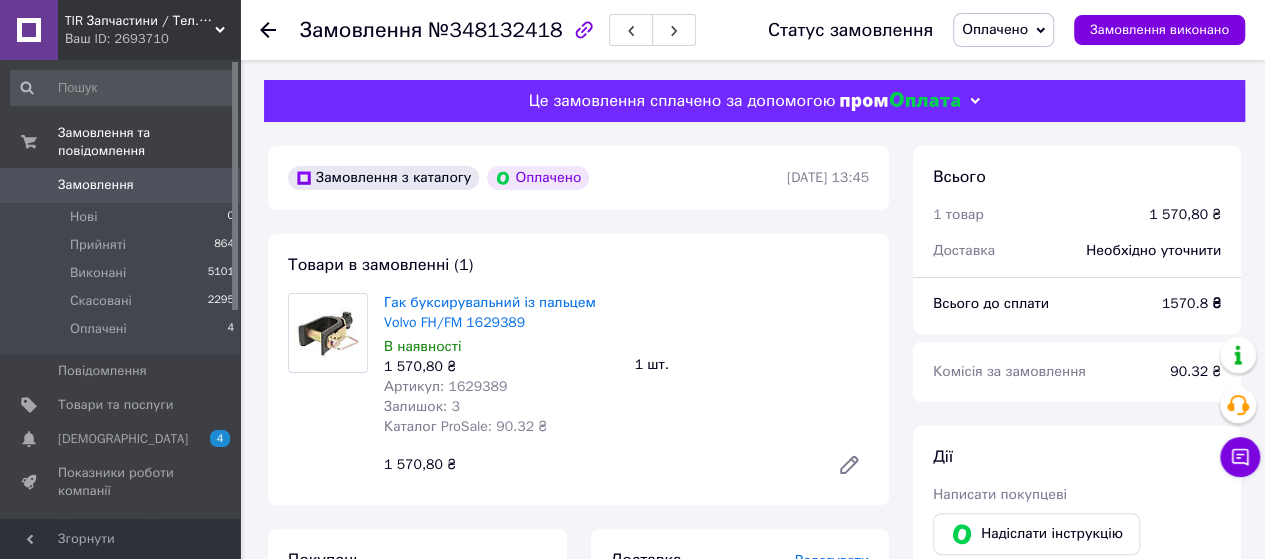 scroll, scrollTop: 300, scrollLeft: 0, axis: vertical 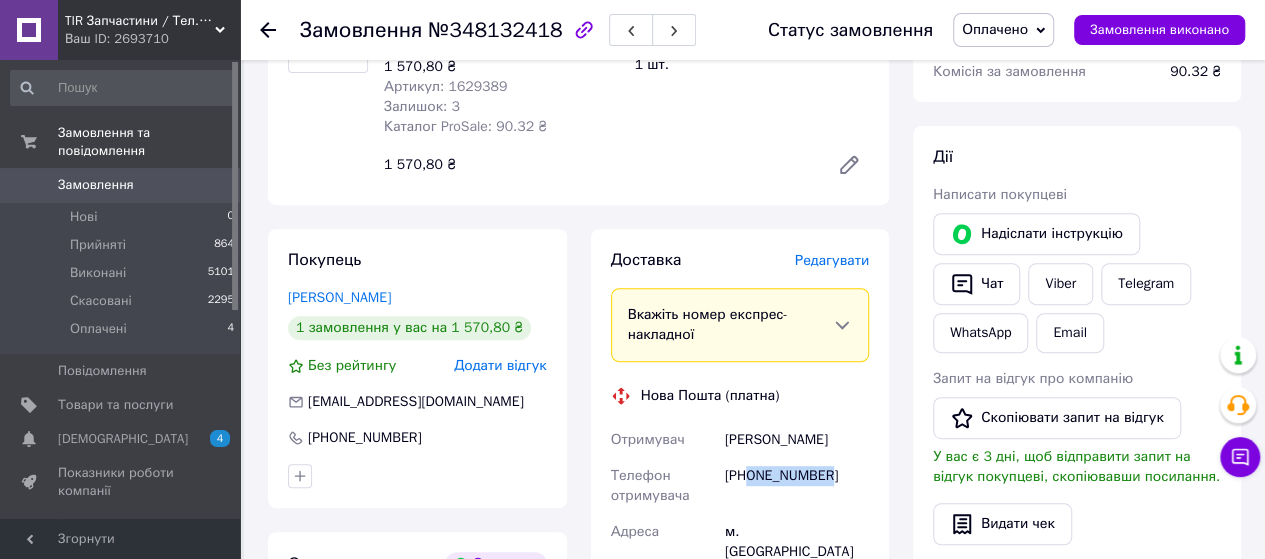 drag, startPoint x: 849, startPoint y: 484, endPoint x: 746, endPoint y: 481, distance: 103.04368 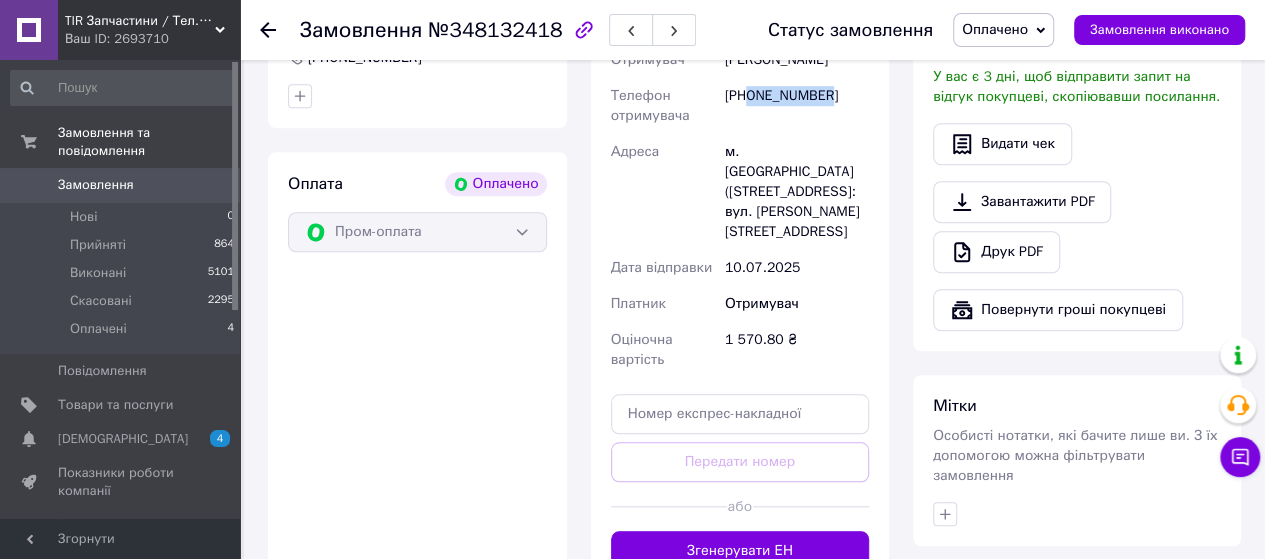 scroll, scrollTop: 800, scrollLeft: 0, axis: vertical 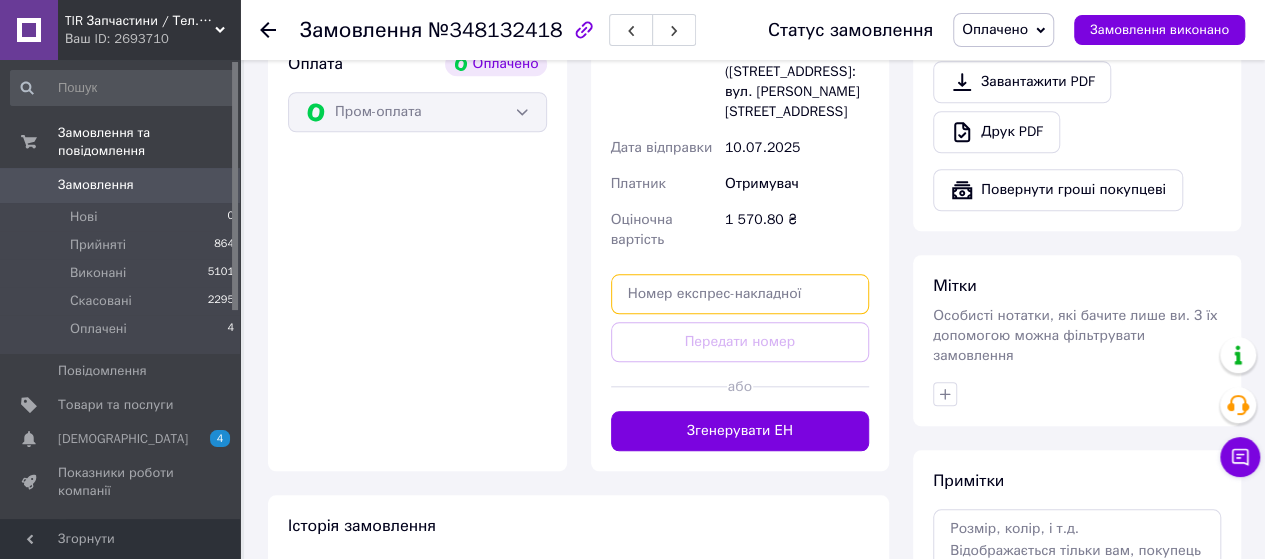click at bounding box center (740, 294) 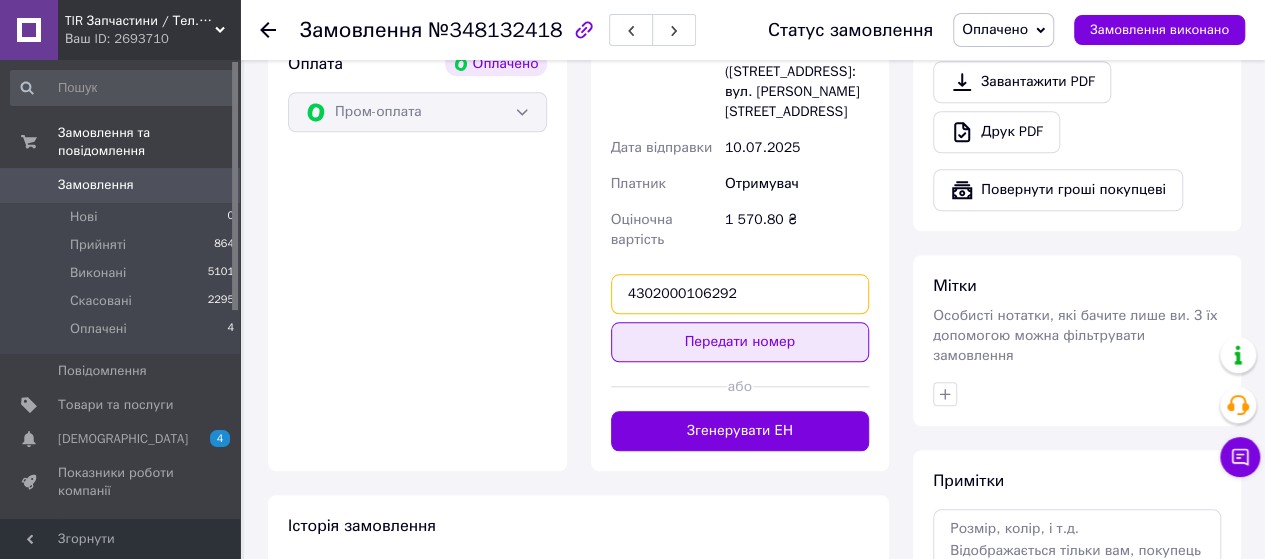 type on "4302000106292" 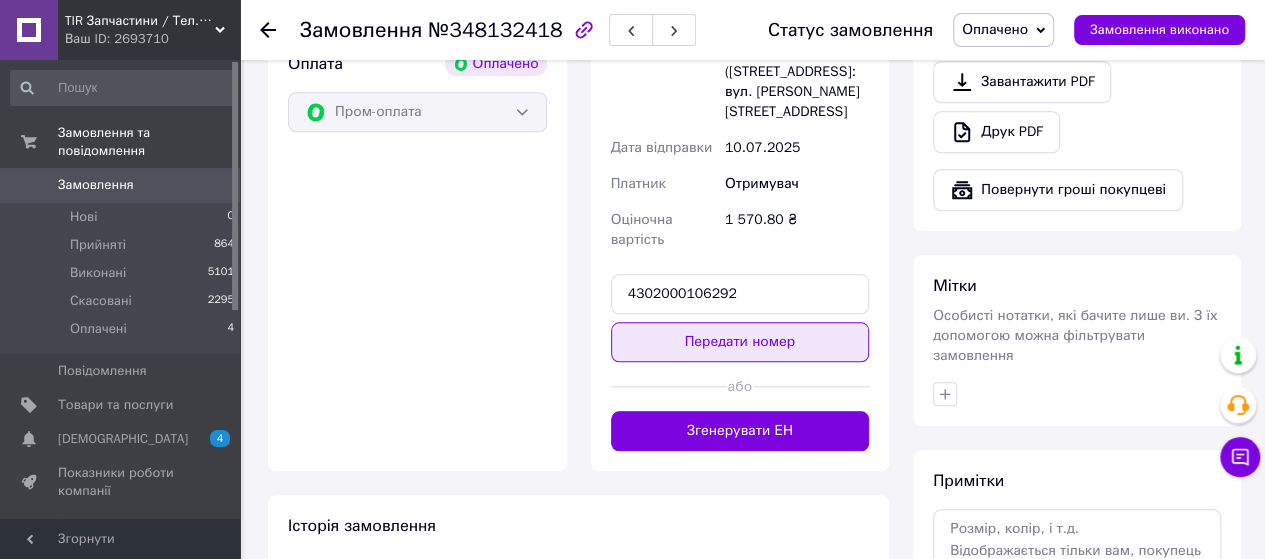 click on "Передати номер" at bounding box center (740, 342) 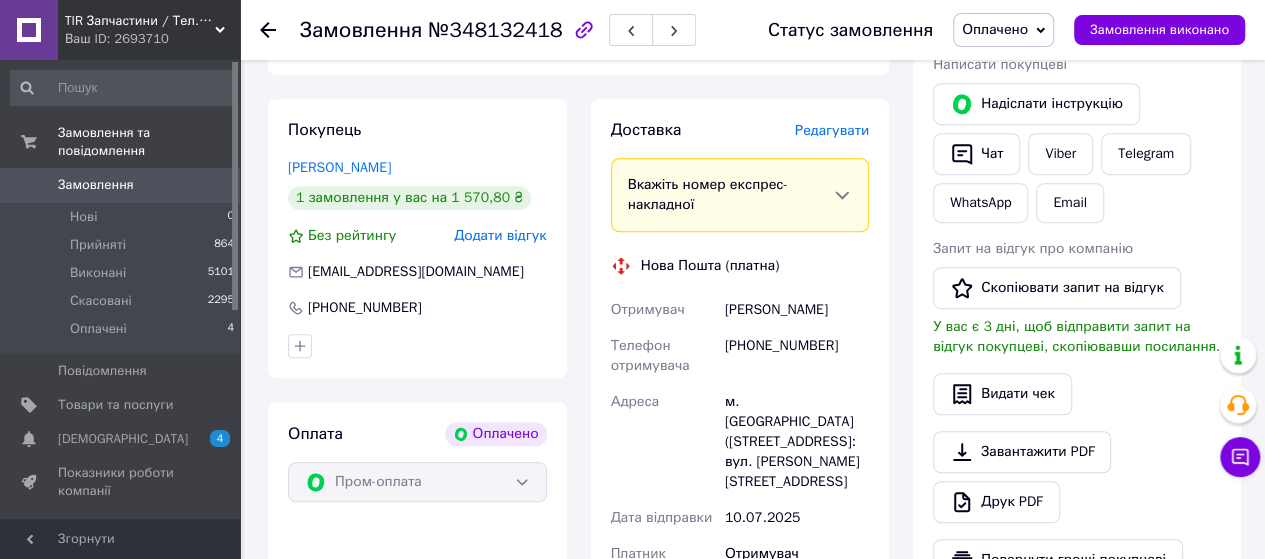 scroll, scrollTop: 400, scrollLeft: 0, axis: vertical 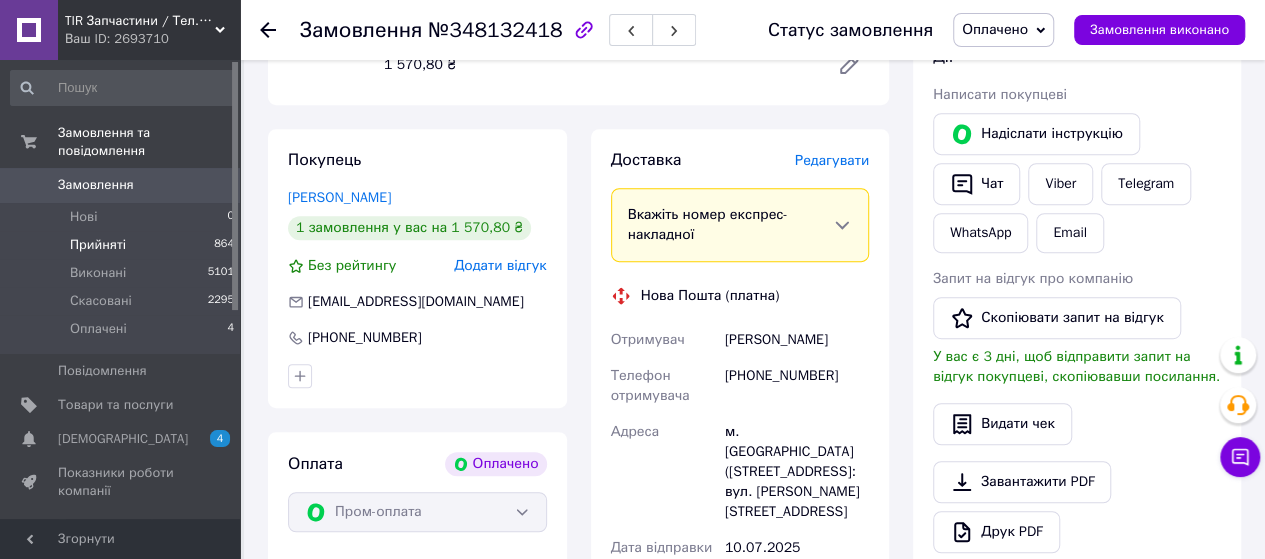 click on "Прийняті" at bounding box center (98, 245) 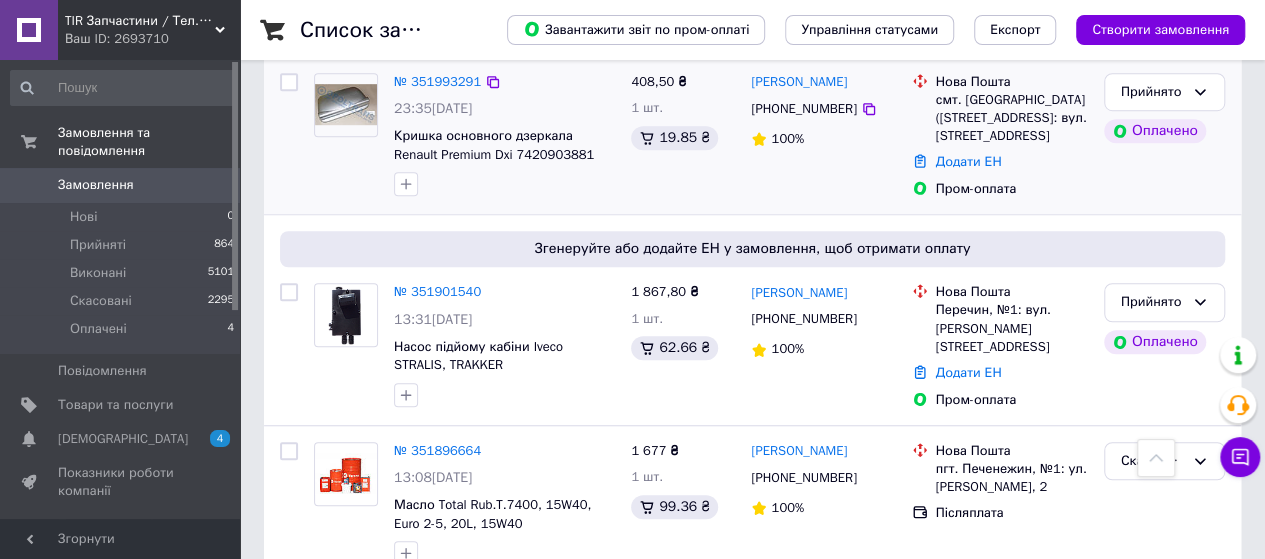 scroll, scrollTop: 600, scrollLeft: 0, axis: vertical 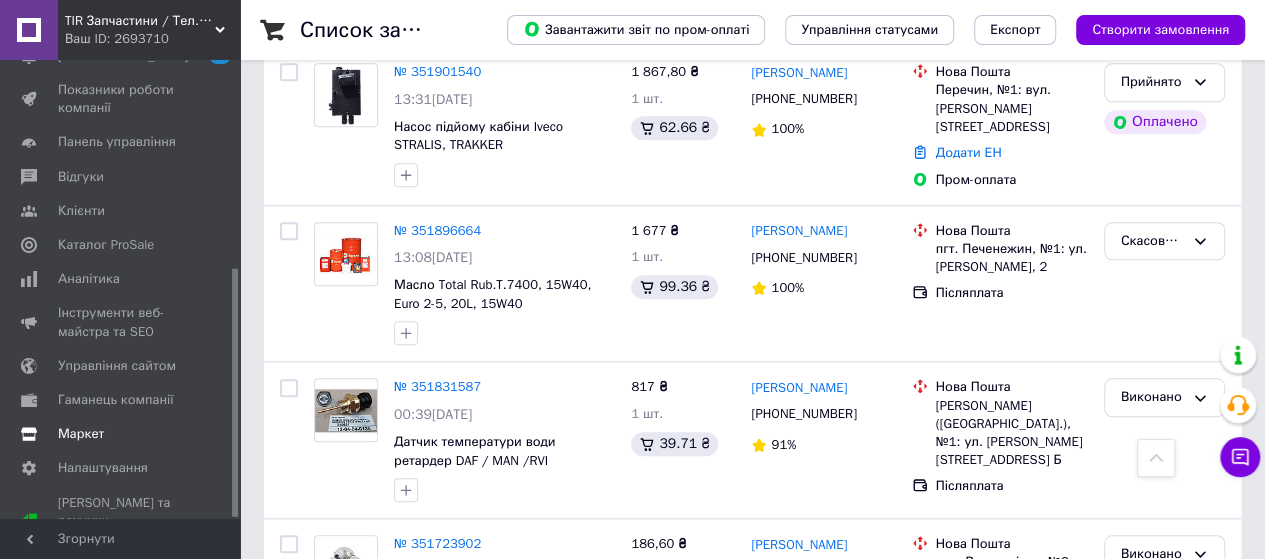 click on "Маркет" at bounding box center (123, 434) 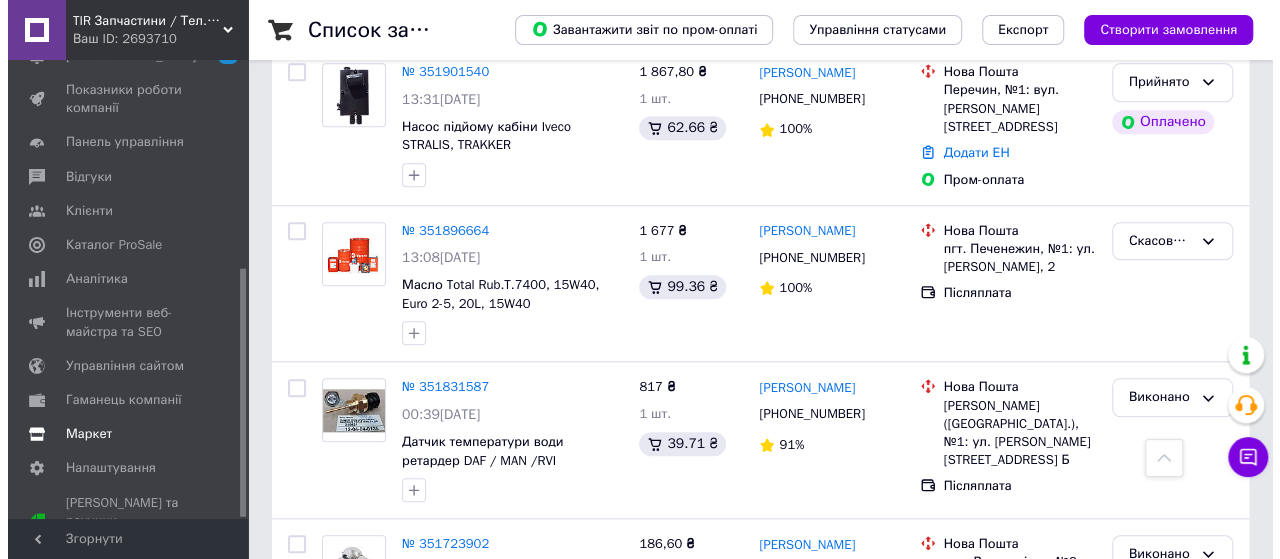 scroll, scrollTop: 0, scrollLeft: 0, axis: both 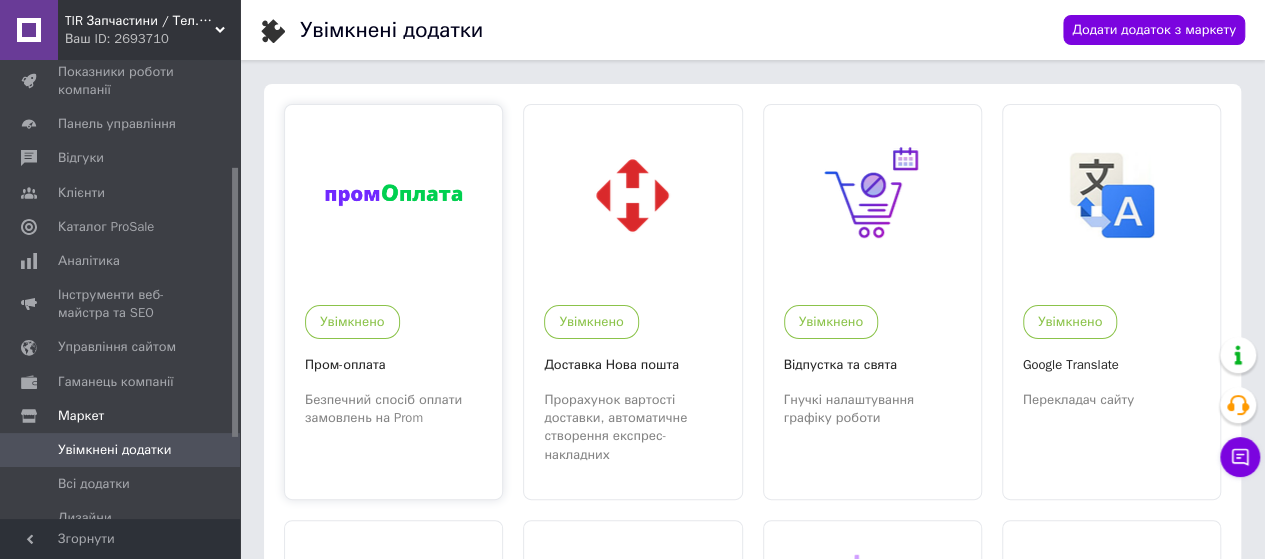 click at bounding box center [393, 195] 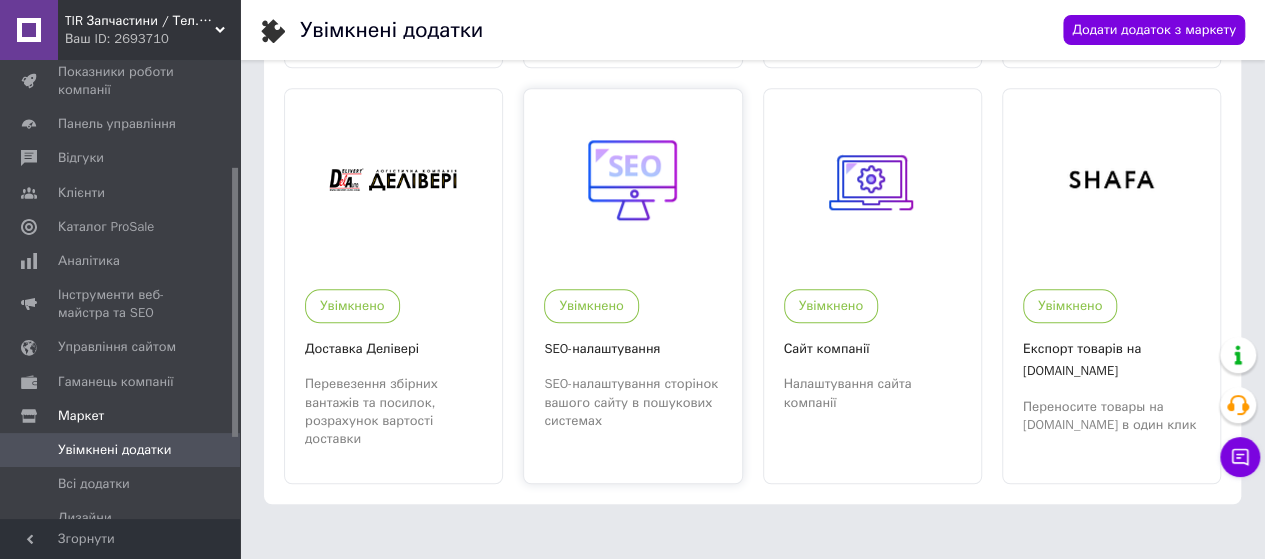 scroll, scrollTop: 812, scrollLeft: 0, axis: vertical 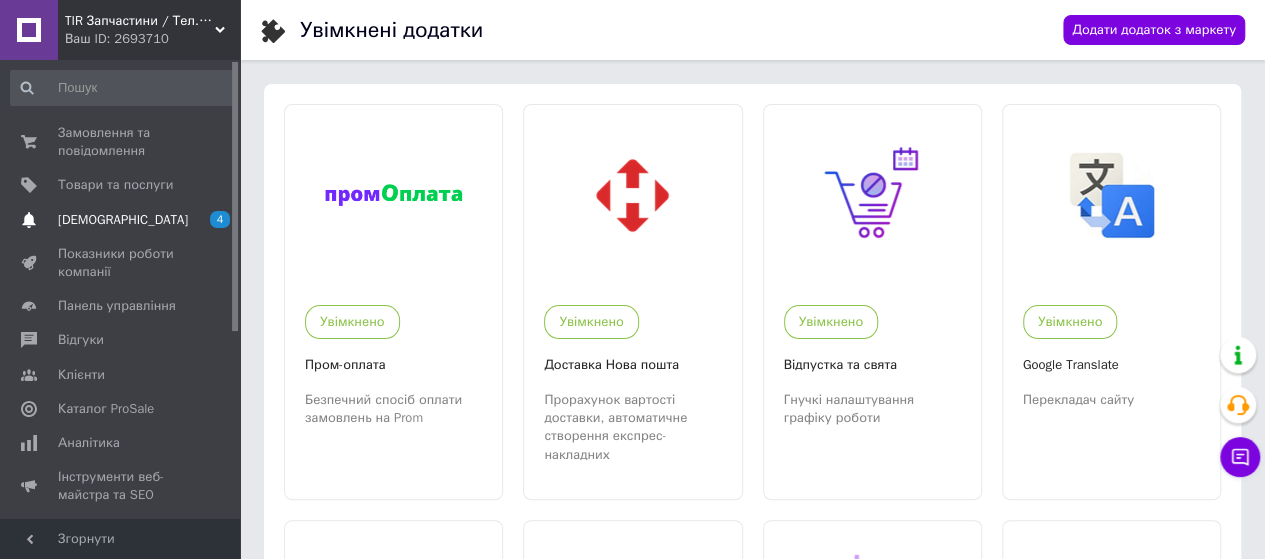 click at bounding box center [29, 220] 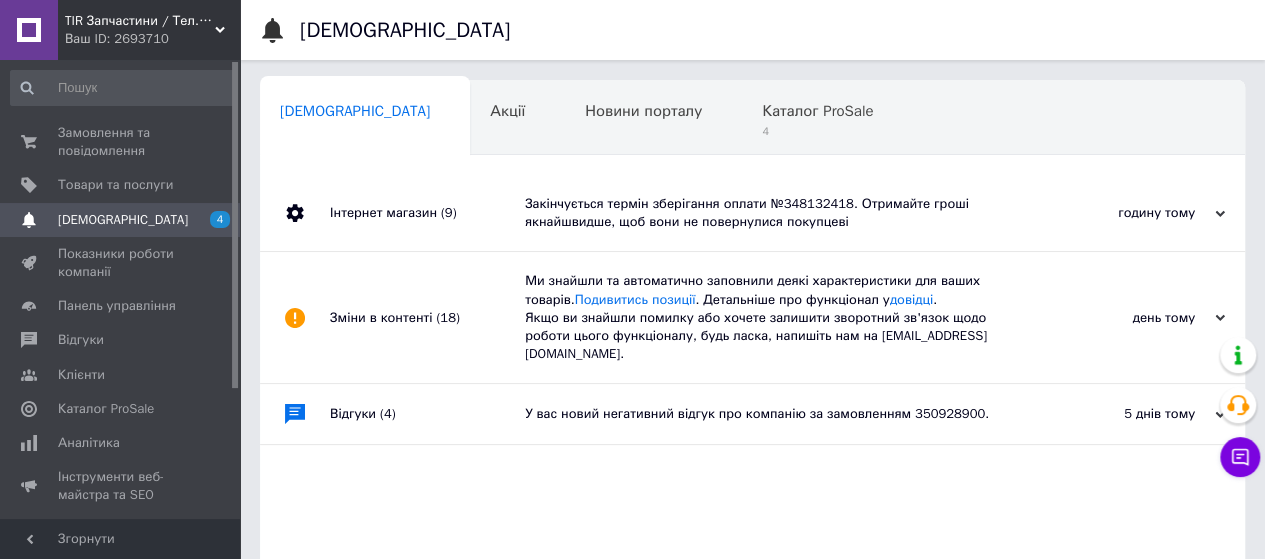 click on "Інтернет магазин   (9)" at bounding box center [427, 213] 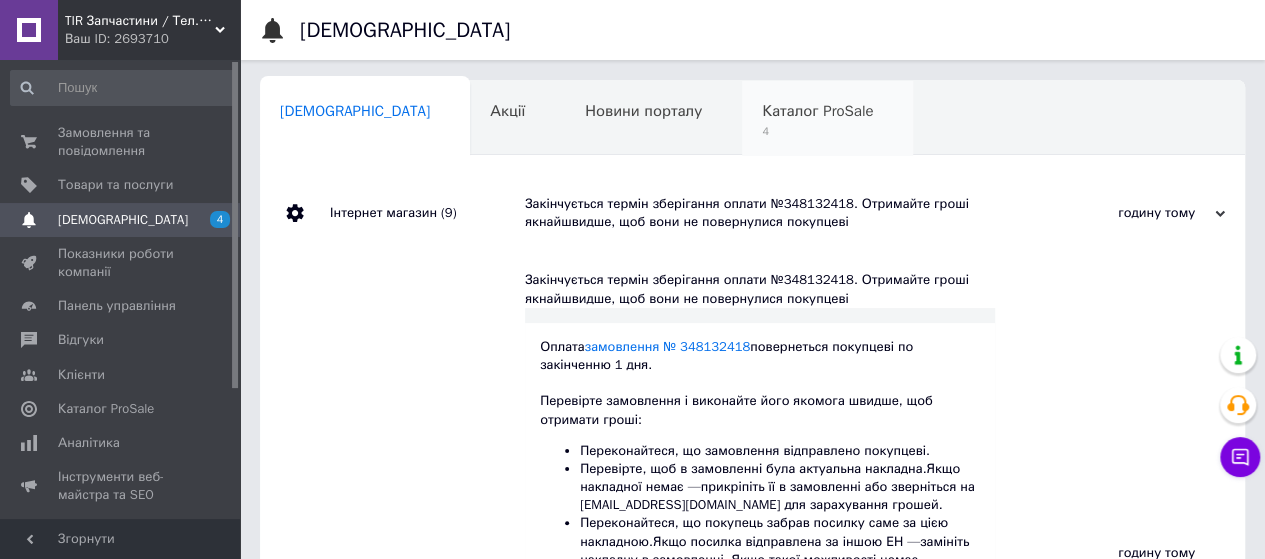 click on "Каталог ProSale" at bounding box center [817, 111] 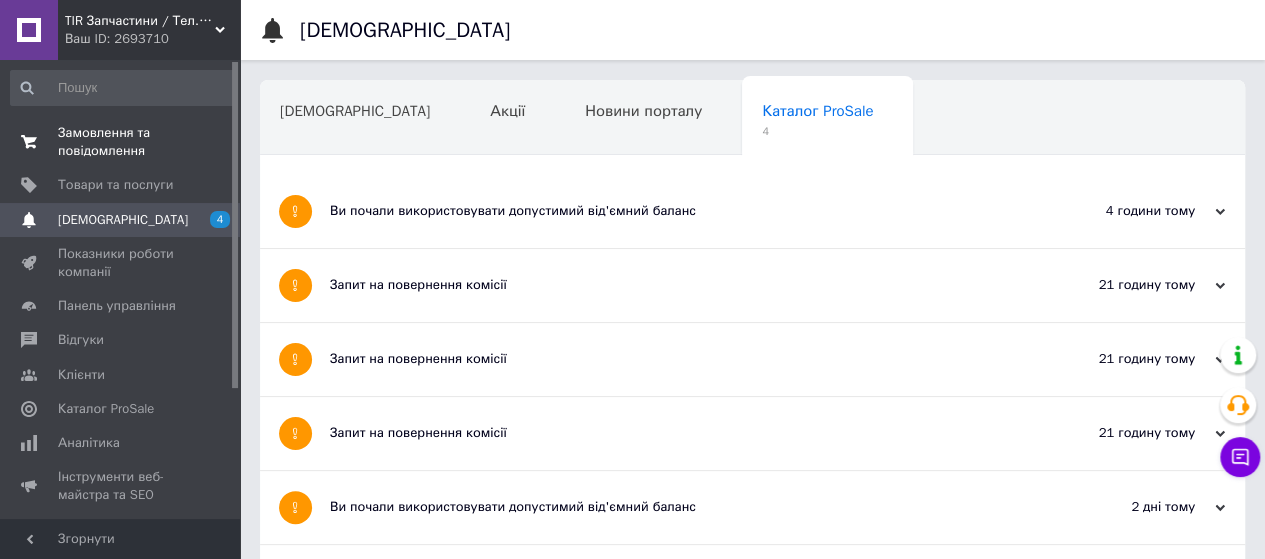 click on "Замовлення та повідомлення" at bounding box center [121, 142] 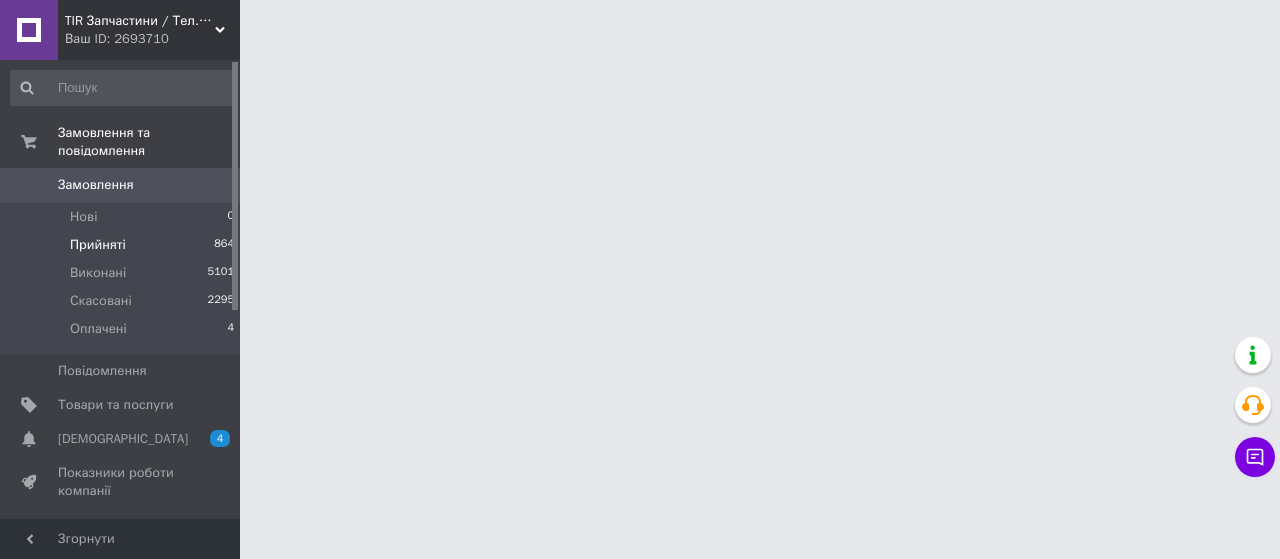 click on "Прийняті" at bounding box center (98, 245) 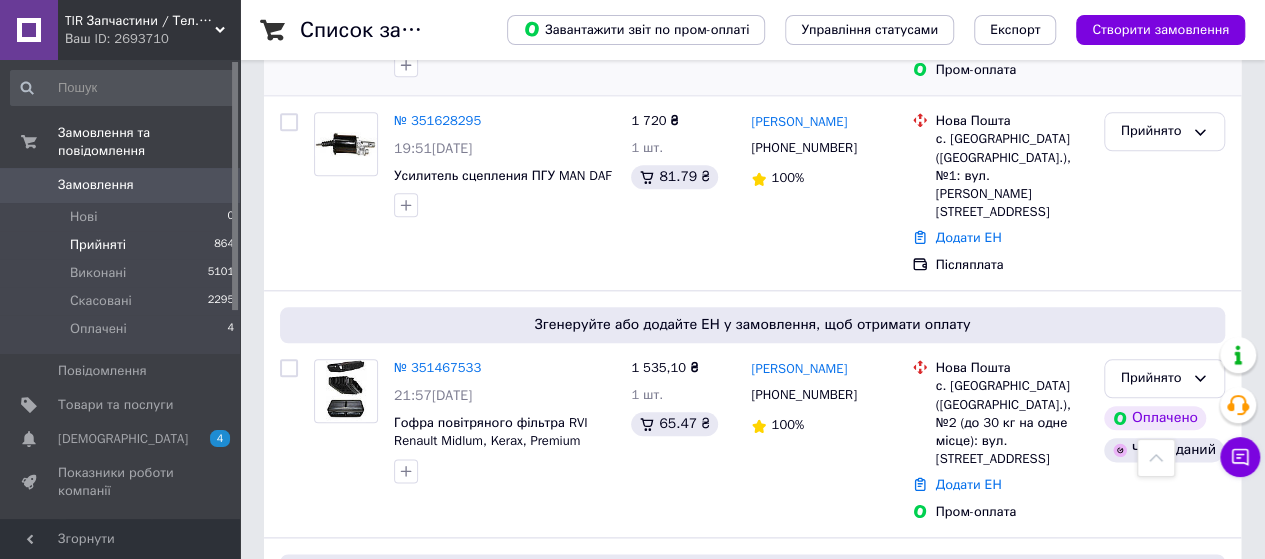 scroll, scrollTop: 1000, scrollLeft: 0, axis: vertical 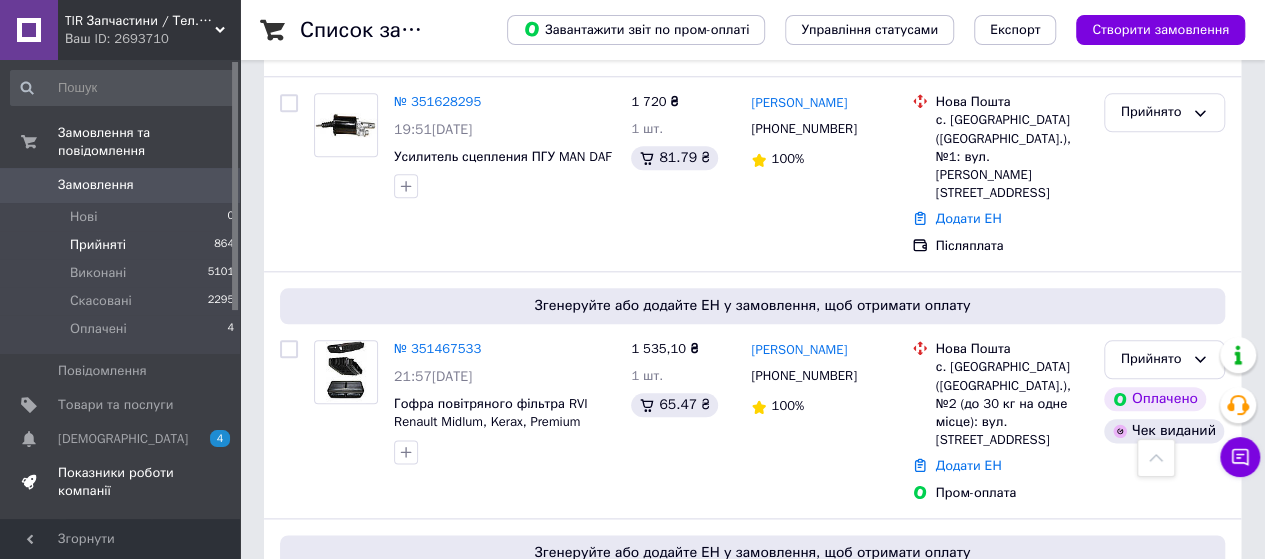 click on "Показники роботи компанії" at bounding box center (121, 482) 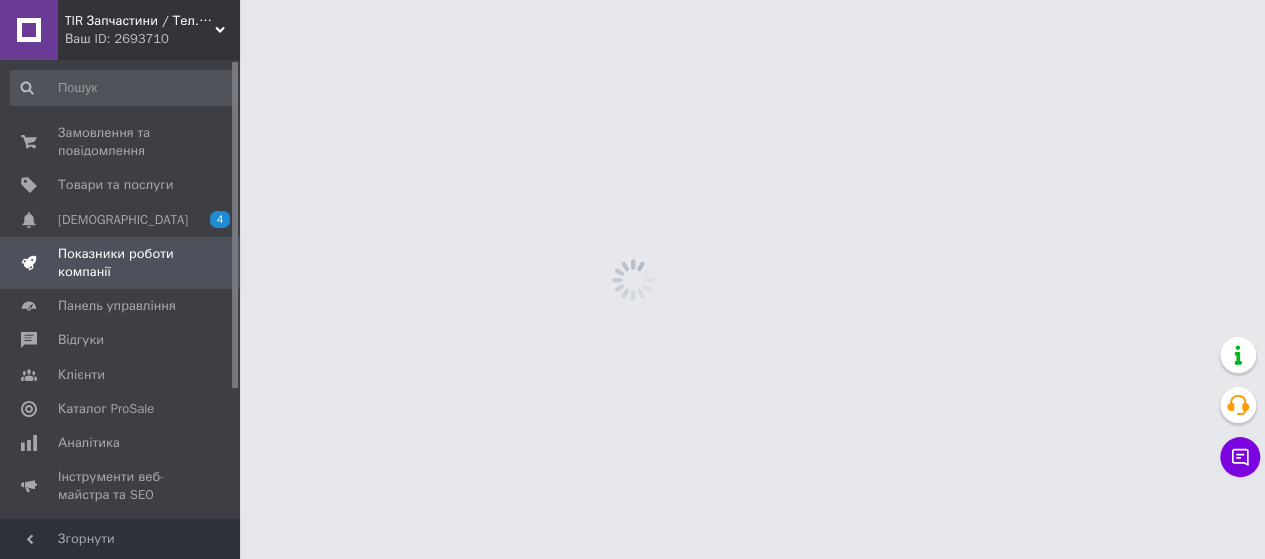 scroll, scrollTop: 0, scrollLeft: 0, axis: both 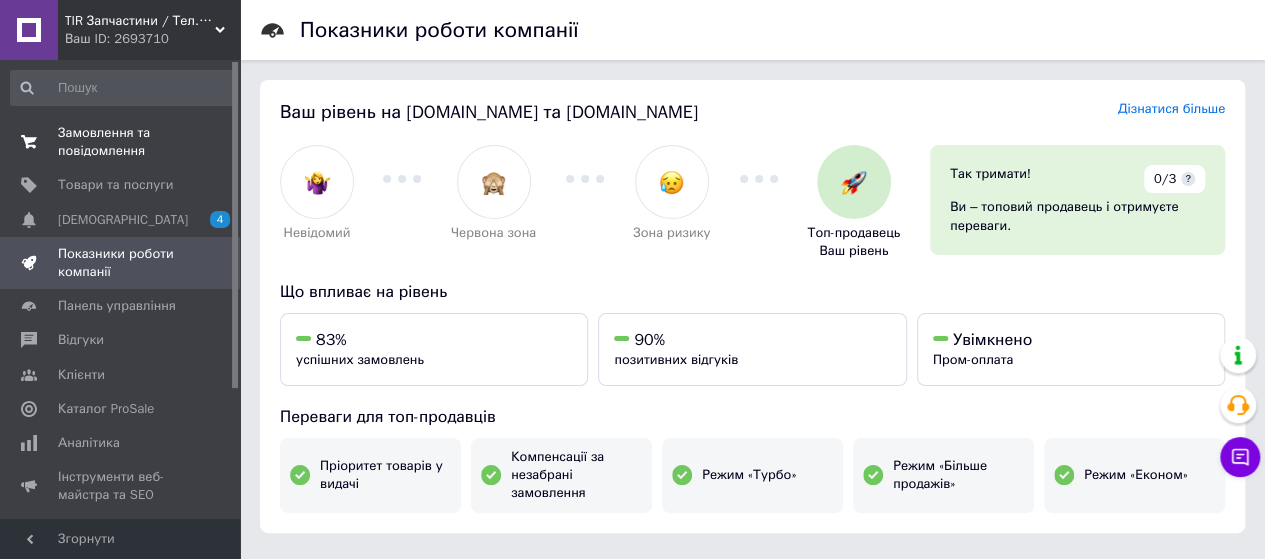 click on "Замовлення та повідомлення" at bounding box center [121, 142] 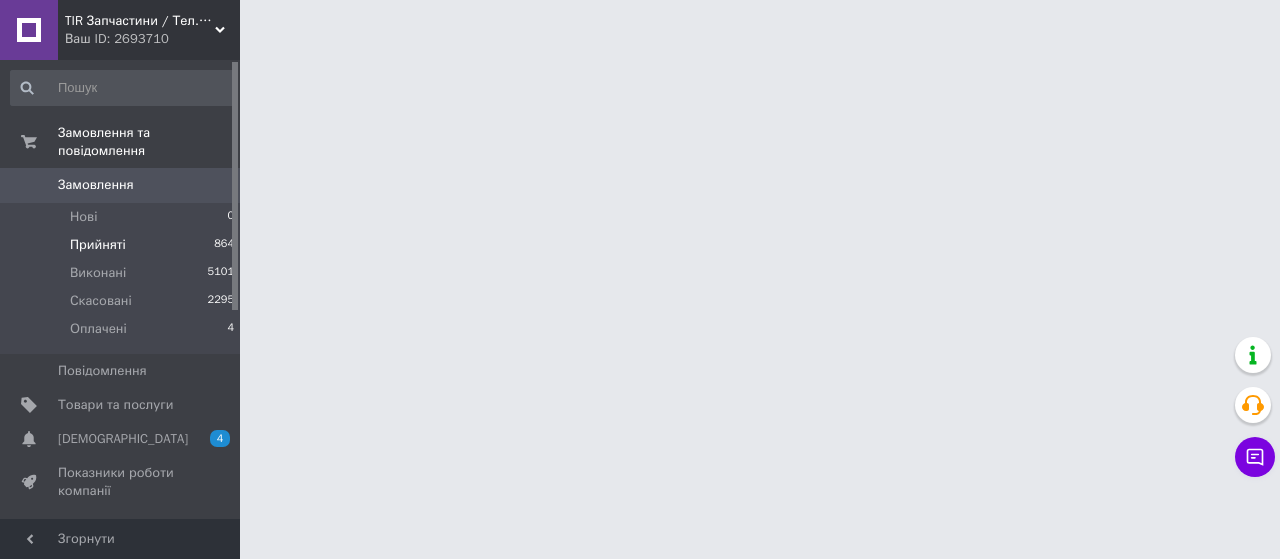 click on "Прийняті" at bounding box center (98, 245) 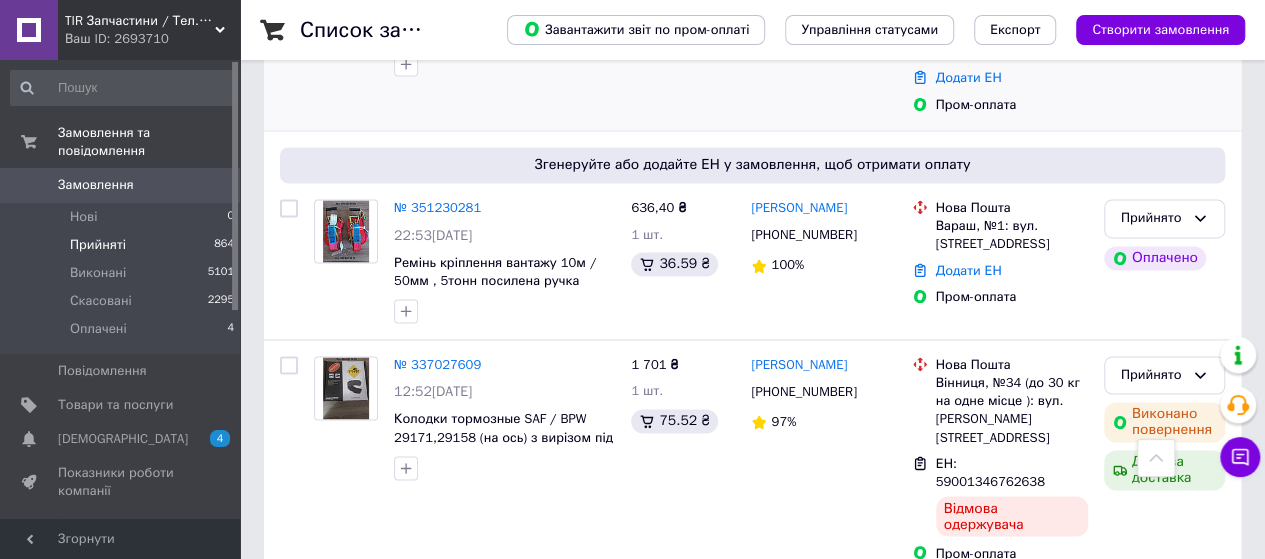 scroll, scrollTop: 1400, scrollLeft: 0, axis: vertical 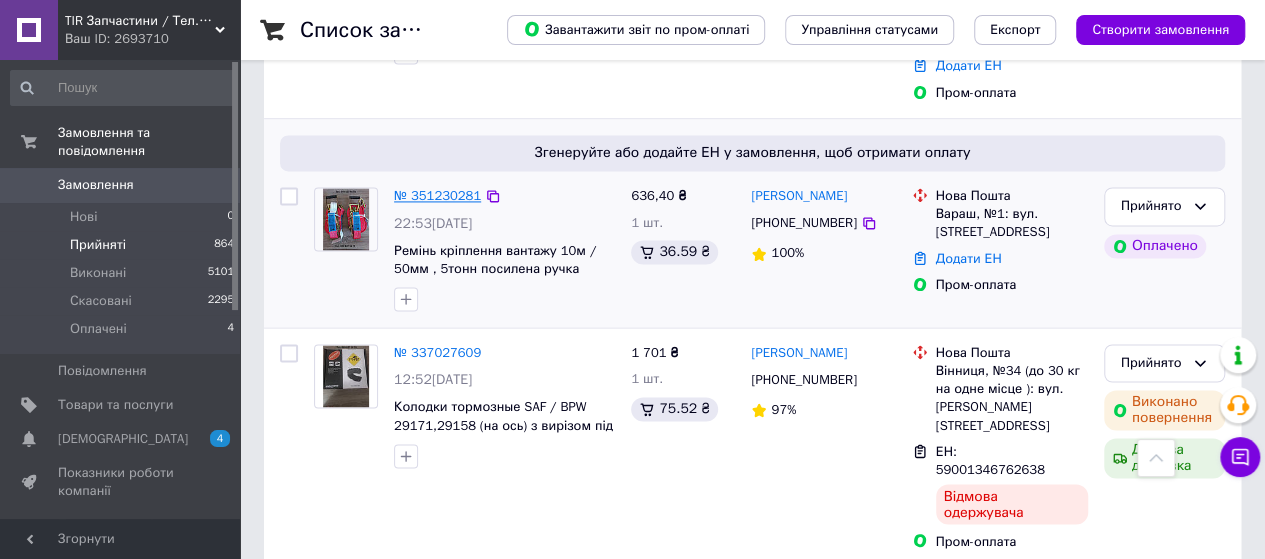 click on "№ 351230281" at bounding box center (437, 195) 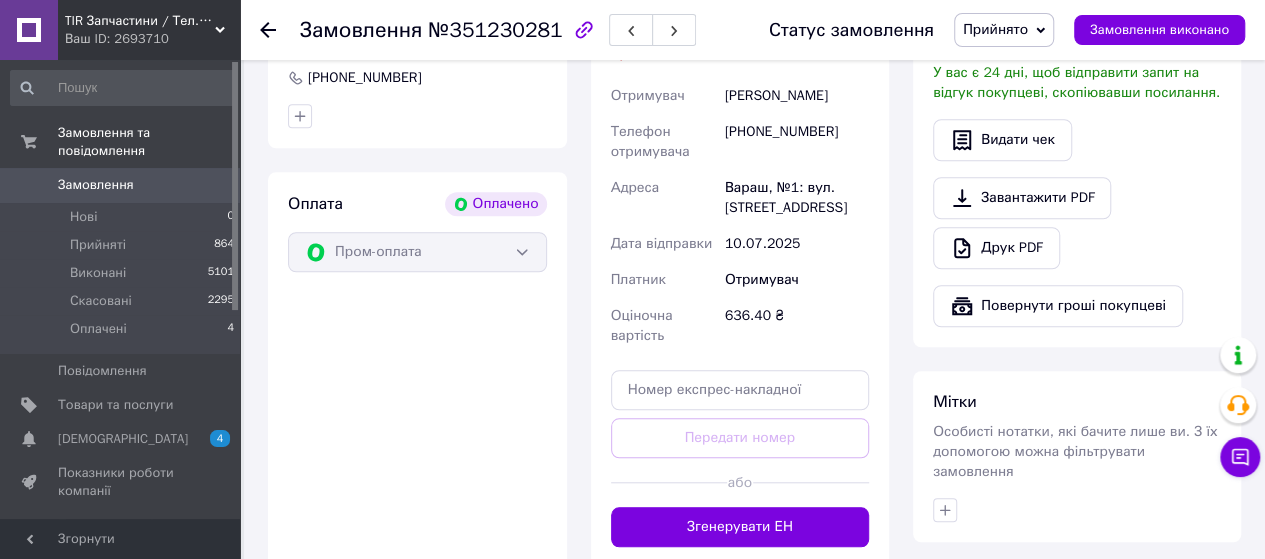 scroll, scrollTop: 552, scrollLeft: 0, axis: vertical 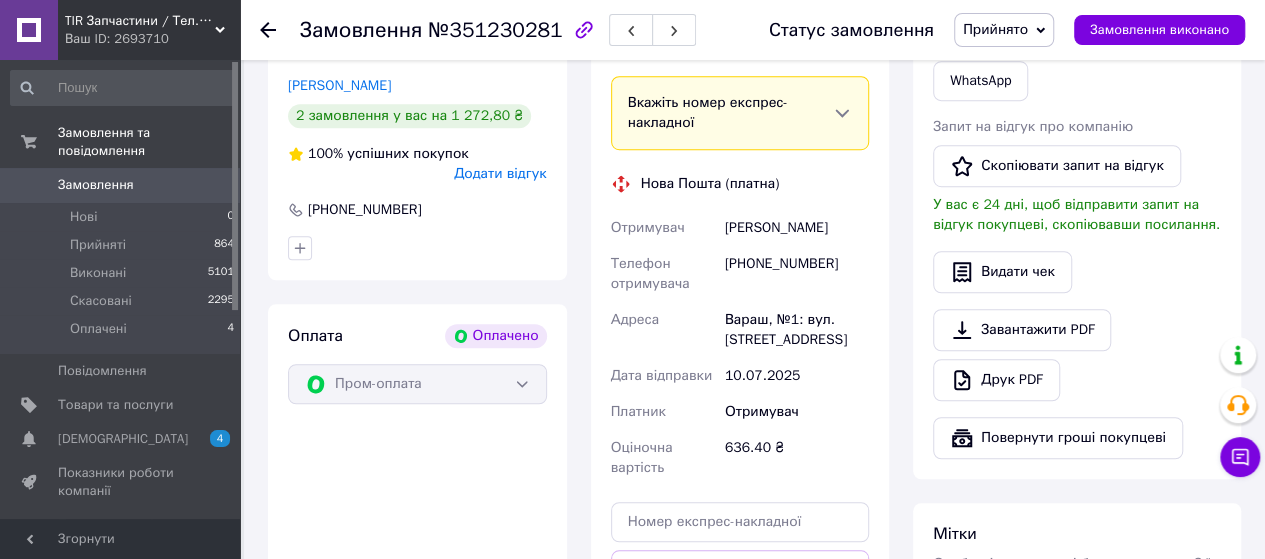 click on "TIR Запчастини / Тел. 099 637 55 78" at bounding box center (140, 21) 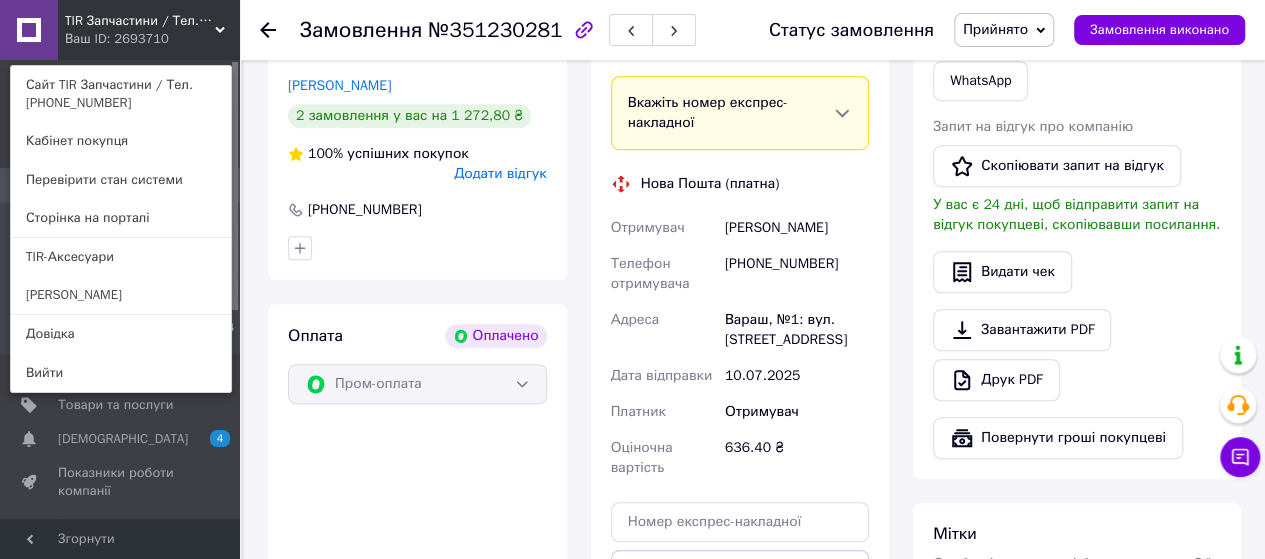 click on "TIR Запчастини / Тел. 099 637 55 78 Ваш ID: 2693710 Сайт TIR Запчастини / Тел. 099 637 55 78 Кабінет покупця Перевірити стан системи Сторінка на порталі TIR-Аксесуари Виктор Мосийчук Довідка Вийти" at bounding box center (120, 30) 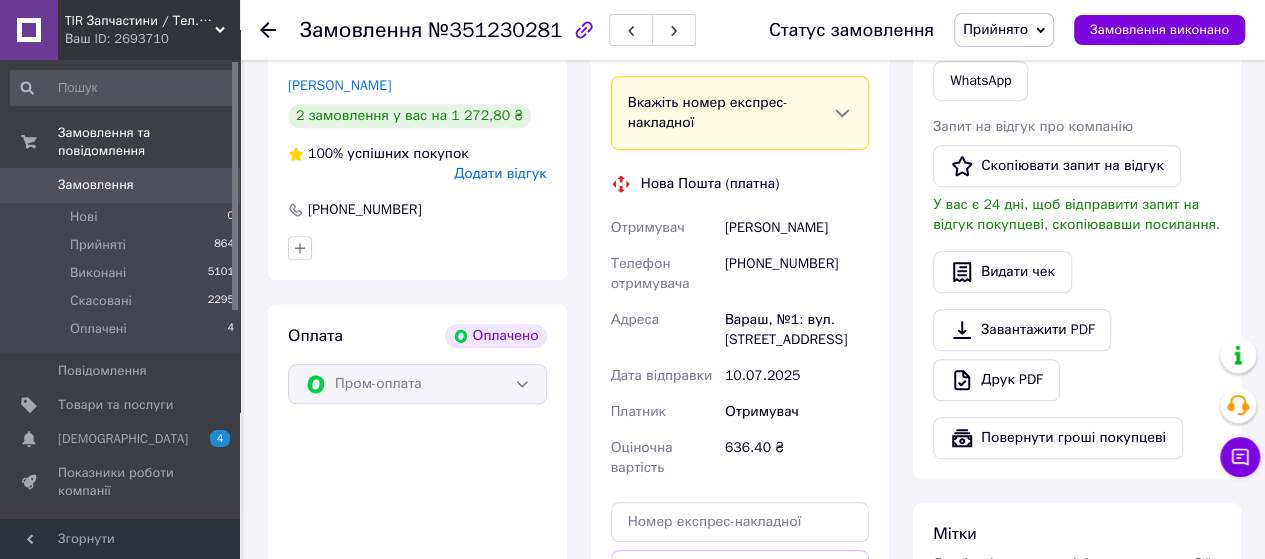 click on "TIR Запчастини / Тел. 099 637 55 78 Ваш ID: 2693710" at bounding box center [149, 30] 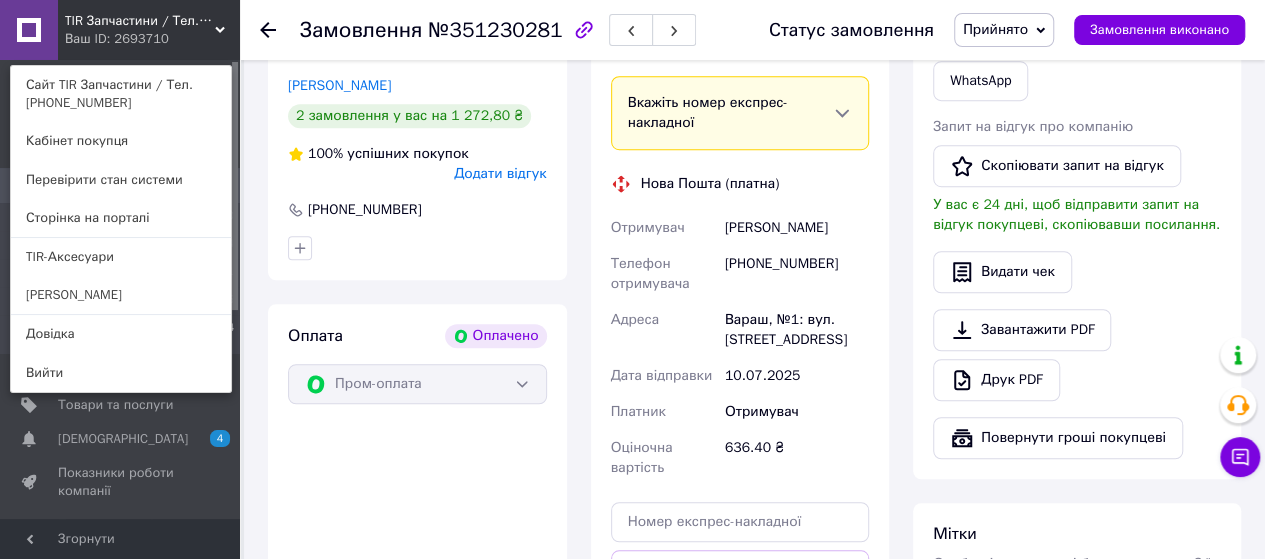 click at bounding box center (417, 248) 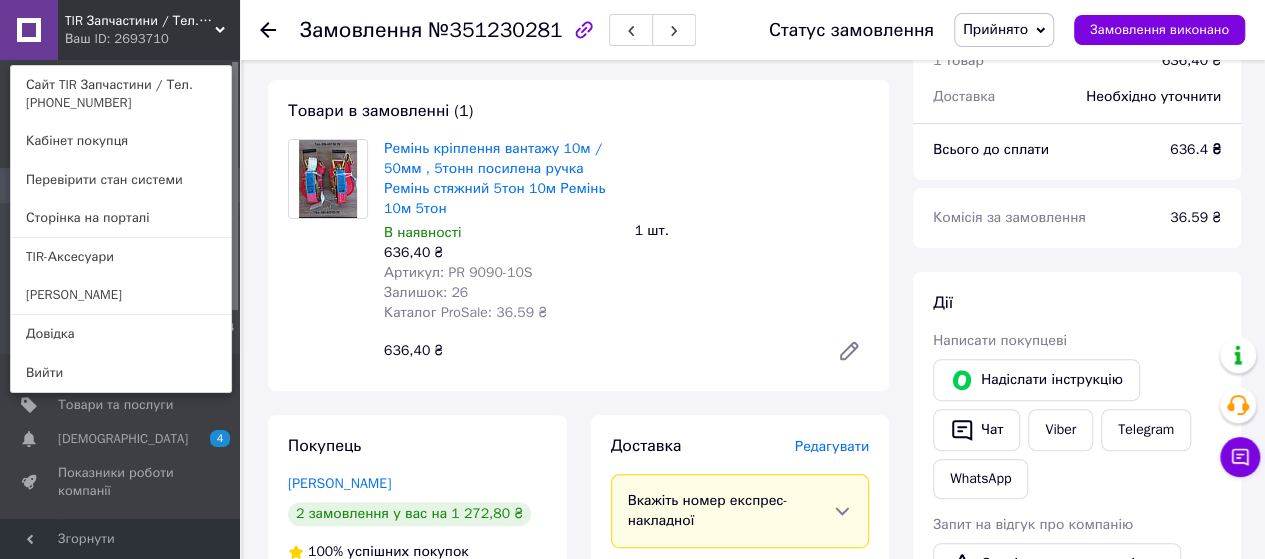 scroll, scrollTop: 252, scrollLeft: 0, axis: vertical 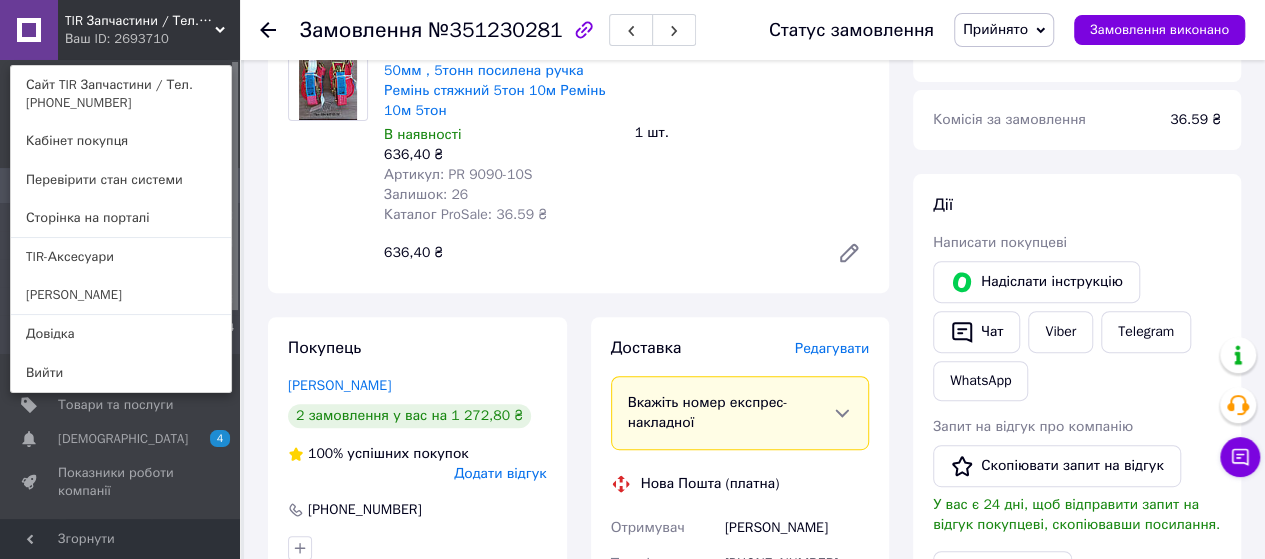 click at bounding box center (328, 157) 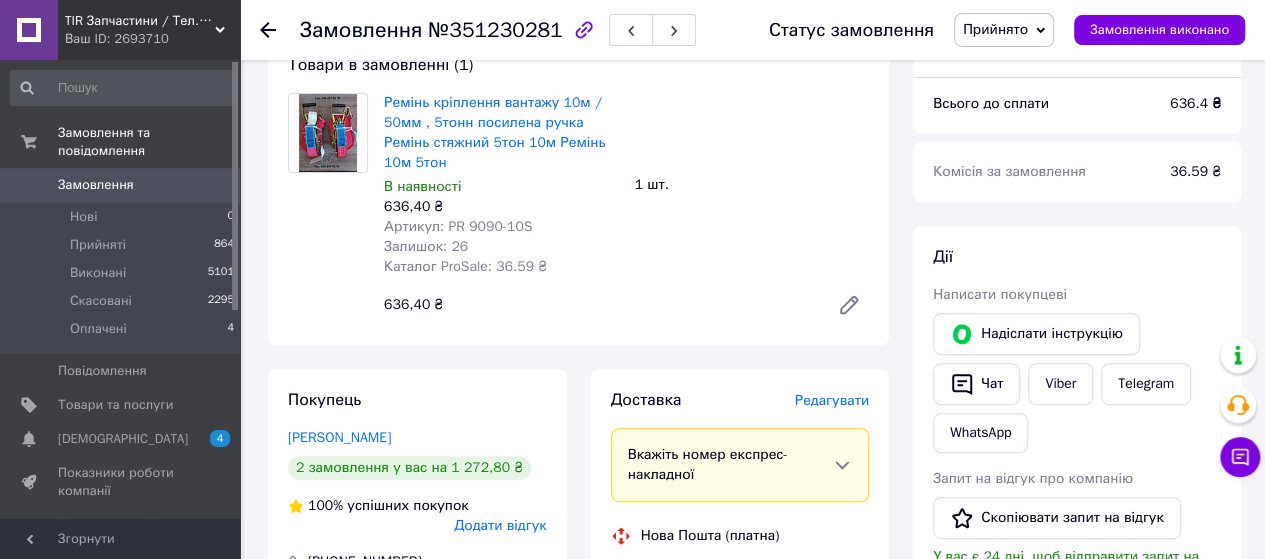 scroll, scrollTop: 400, scrollLeft: 0, axis: vertical 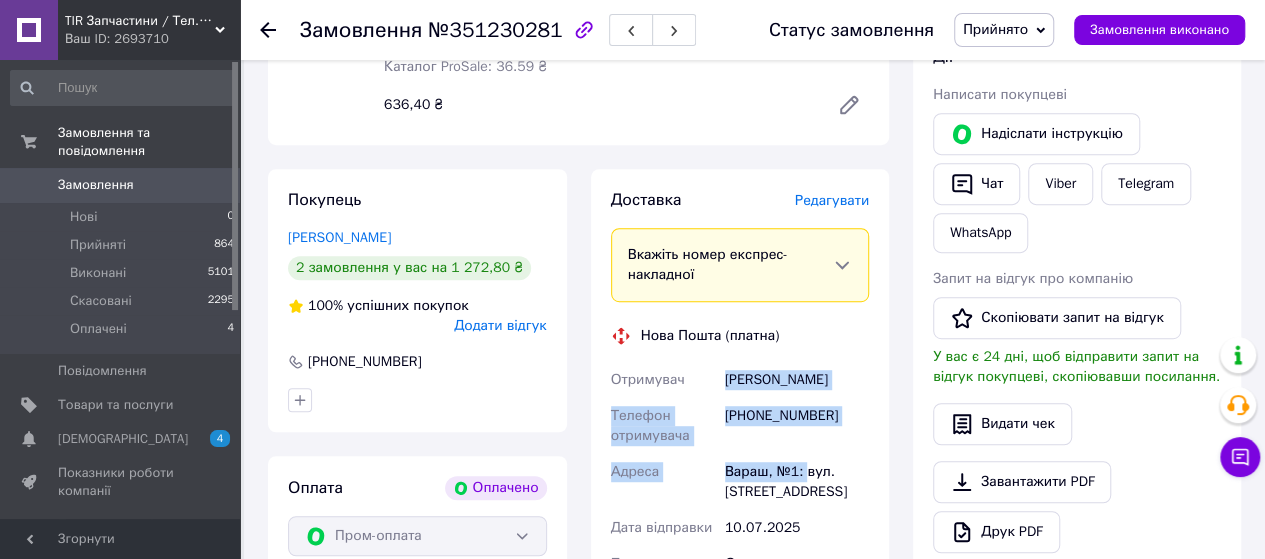 drag, startPoint x: 725, startPoint y: 380, endPoint x: 806, endPoint y: 477, distance: 126.37247 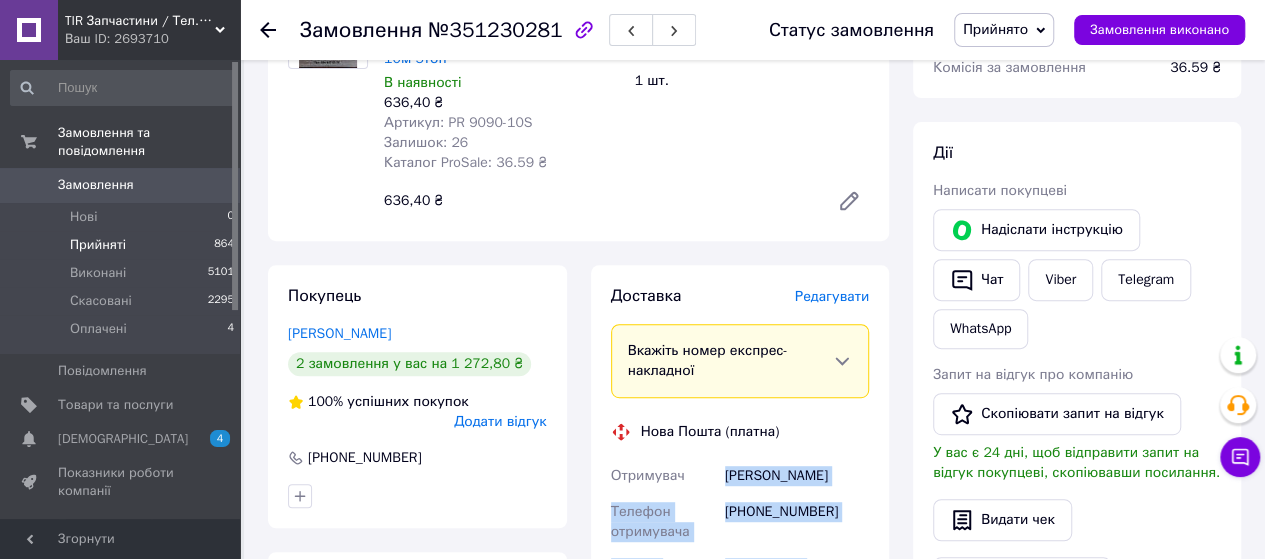 scroll, scrollTop: 200, scrollLeft: 0, axis: vertical 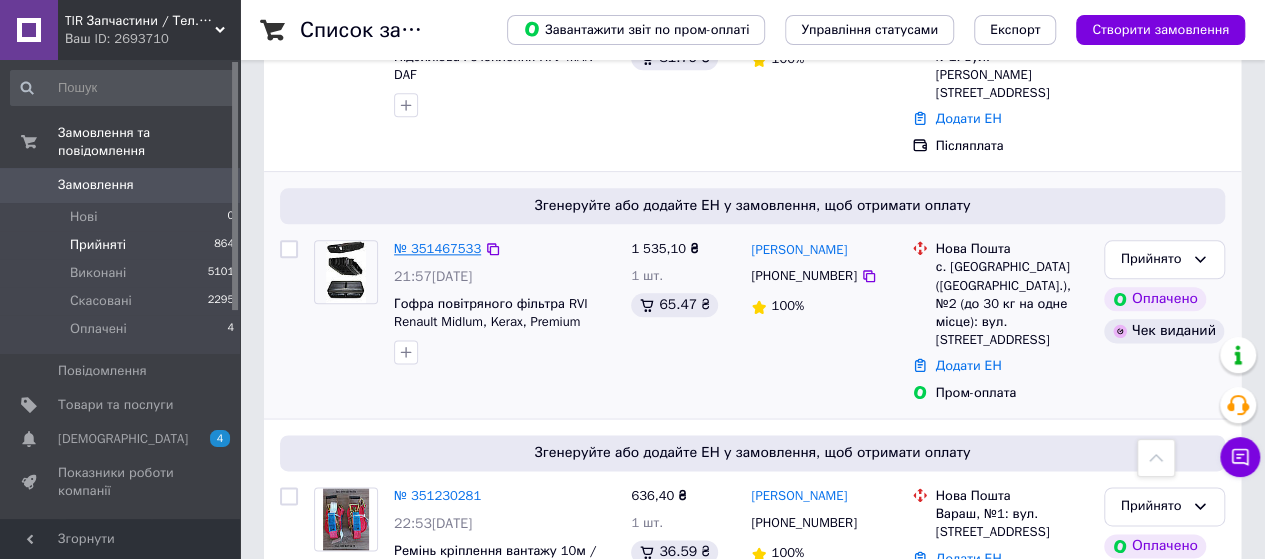 click on "№ 351467533" at bounding box center (437, 248) 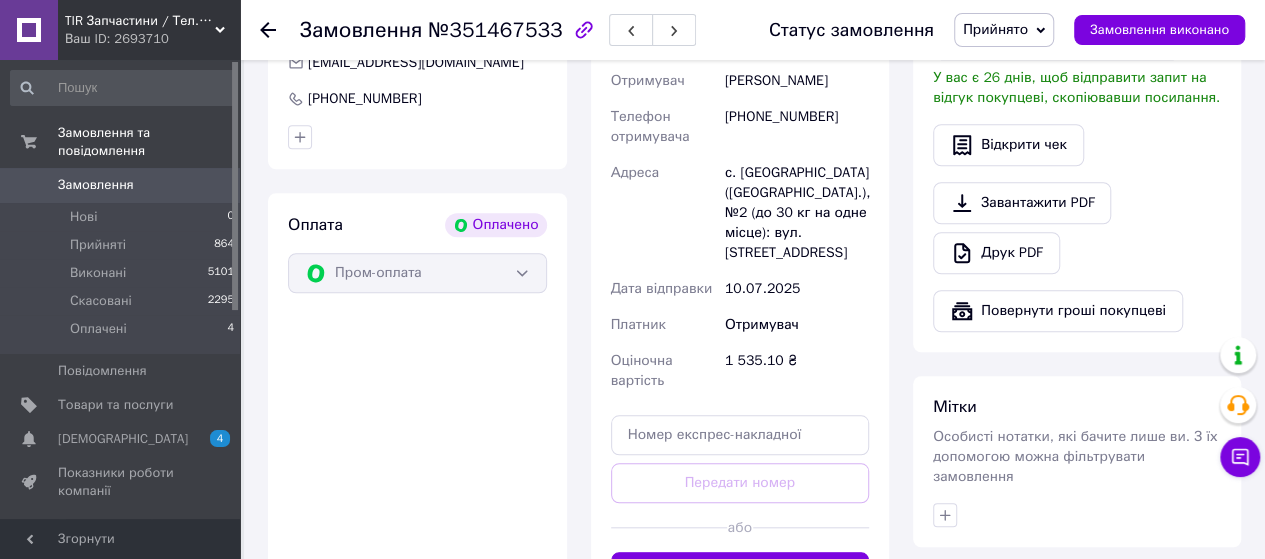 scroll, scrollTop: 700, scrollLeft: 0, axis: vertical 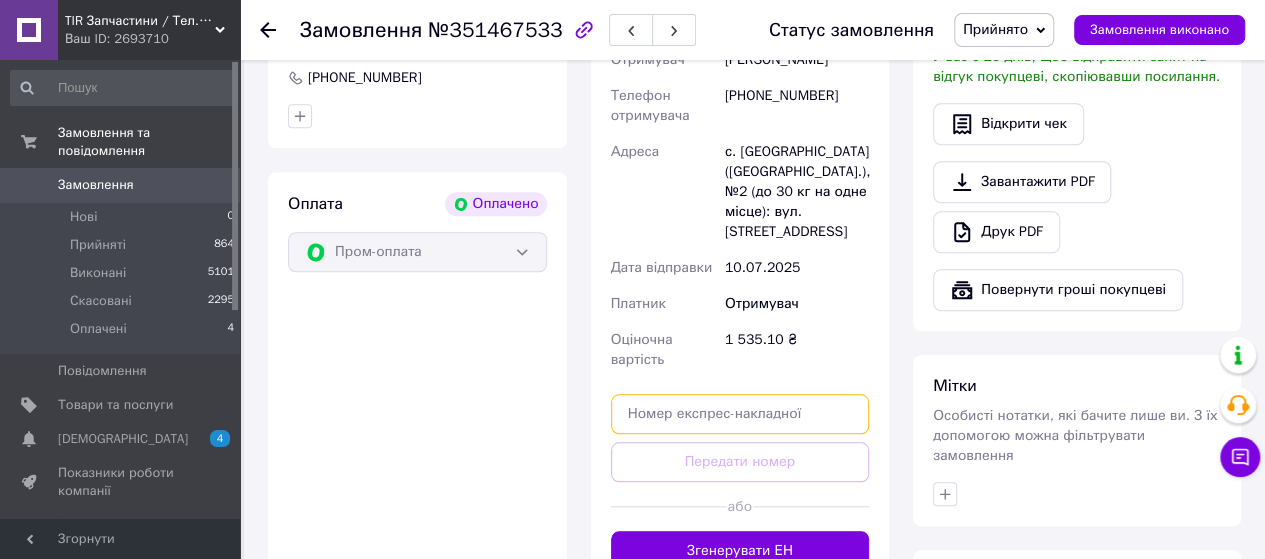 click at bounding box center [740, 414] 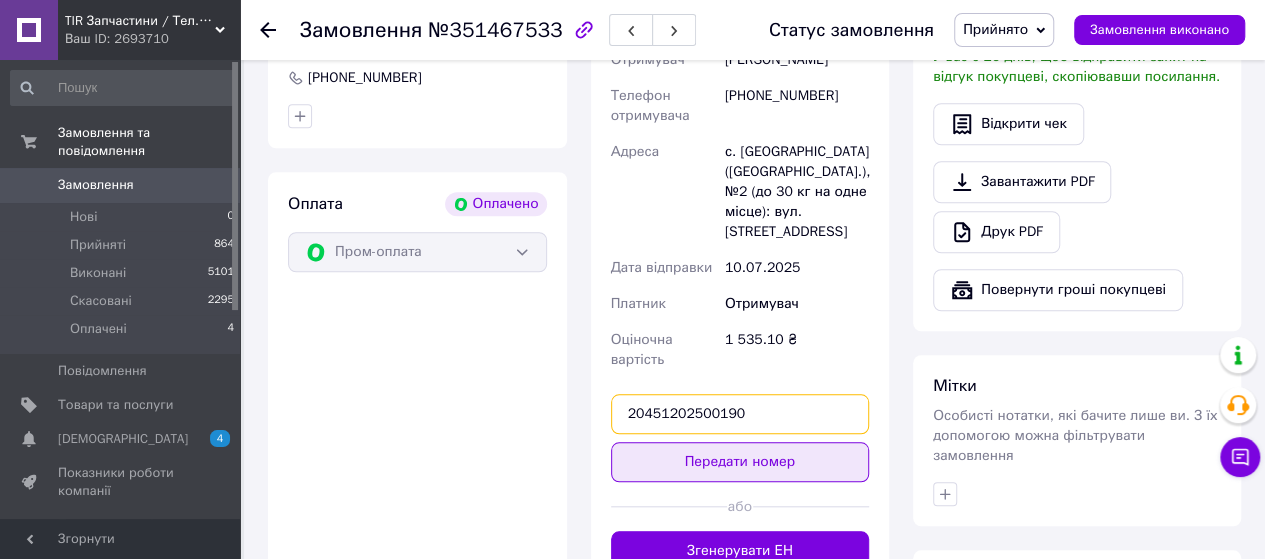 type on "20451202500190" 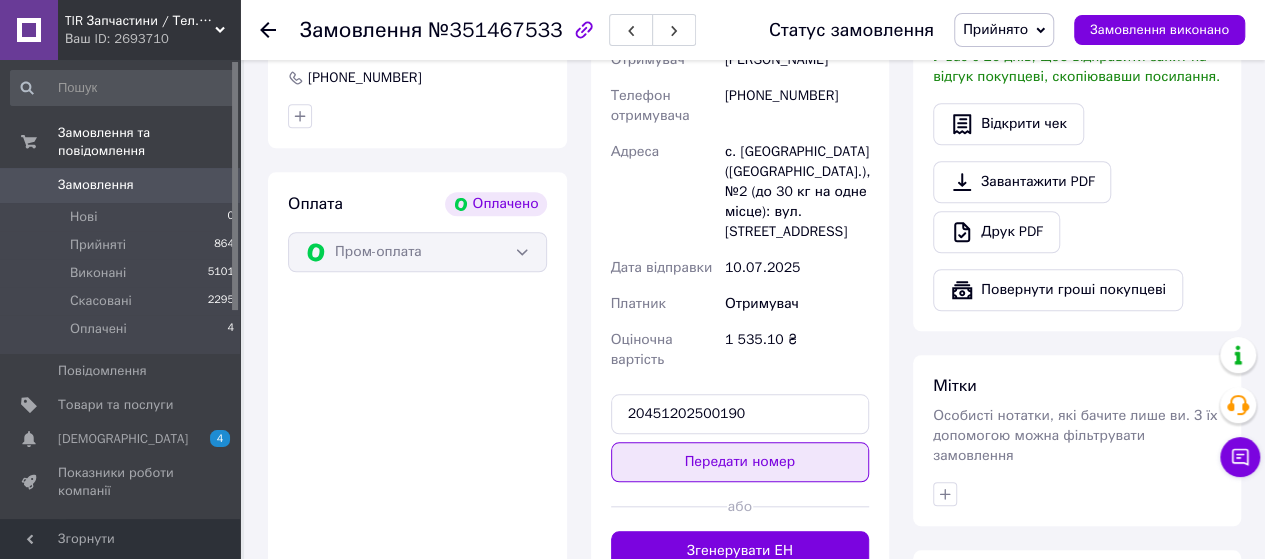 click on "Передати номер" at bounding box center [740, 462] 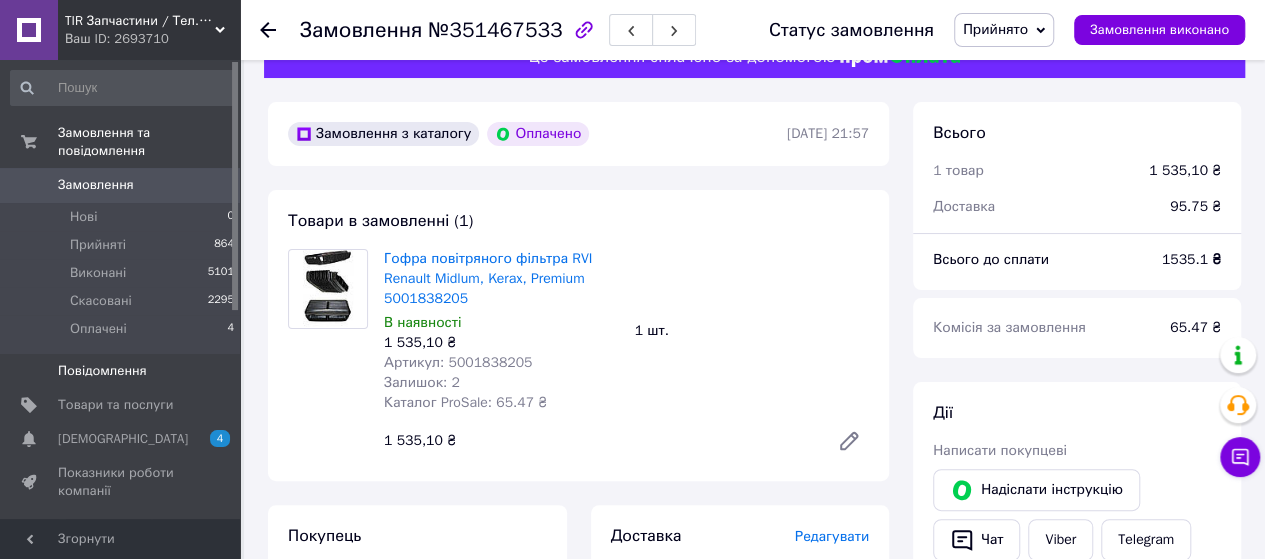 scroll, scrollTop: 0, scrollLeft: 0, axis: both 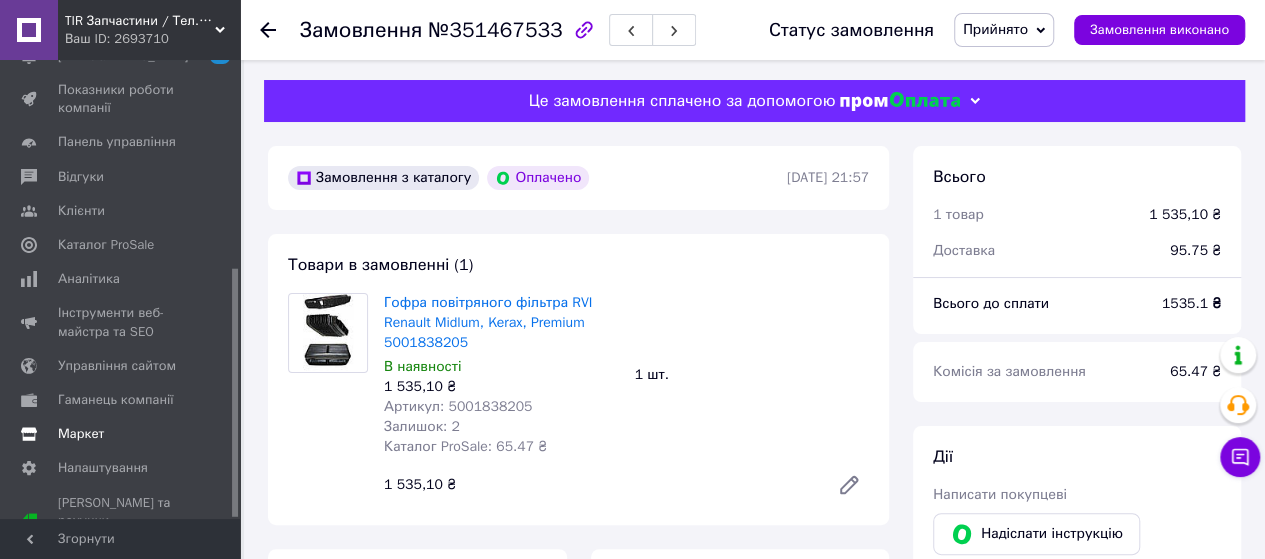 click on "Маркет" at bounding box center [121, 434] 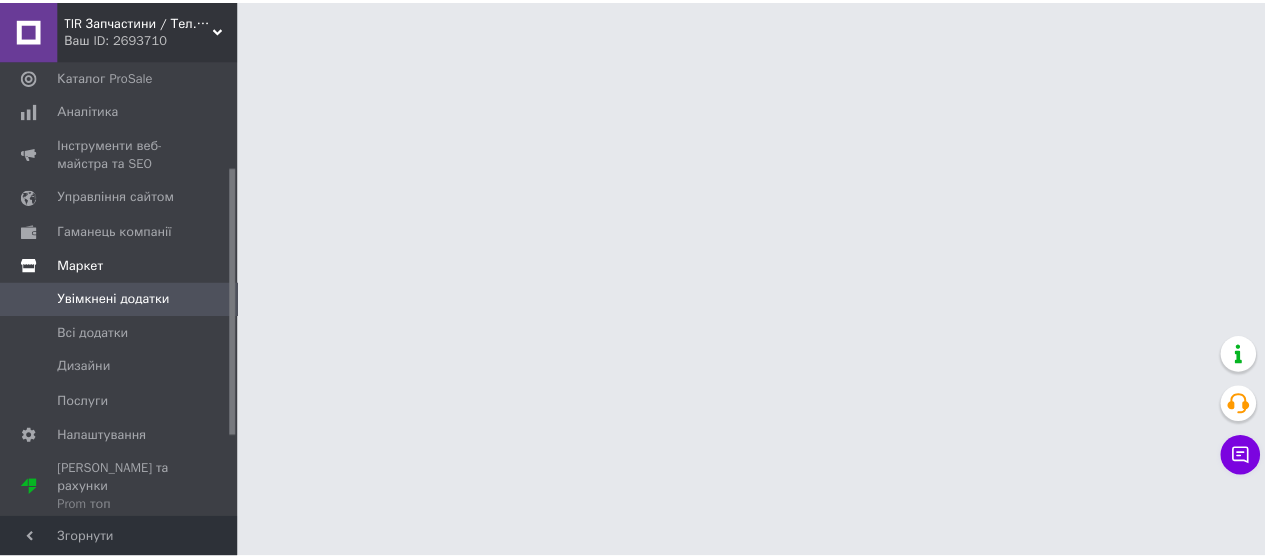 scroll, scrollTop: 182, scrollLeft: 0, axis: vertical 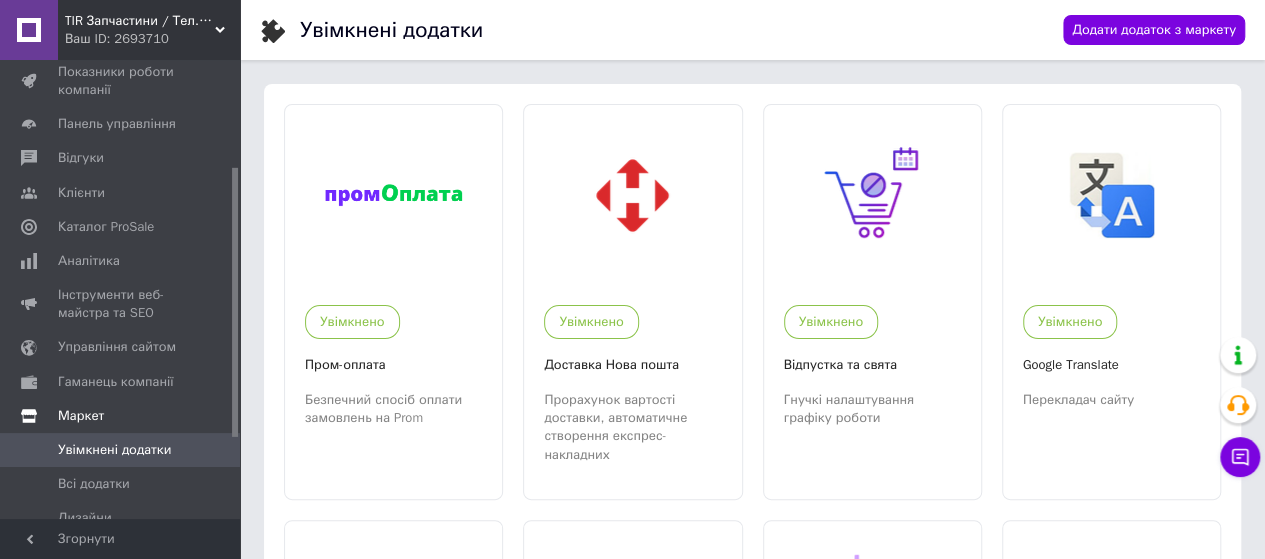 click on "Маркет" at bounding box center [81, 416] 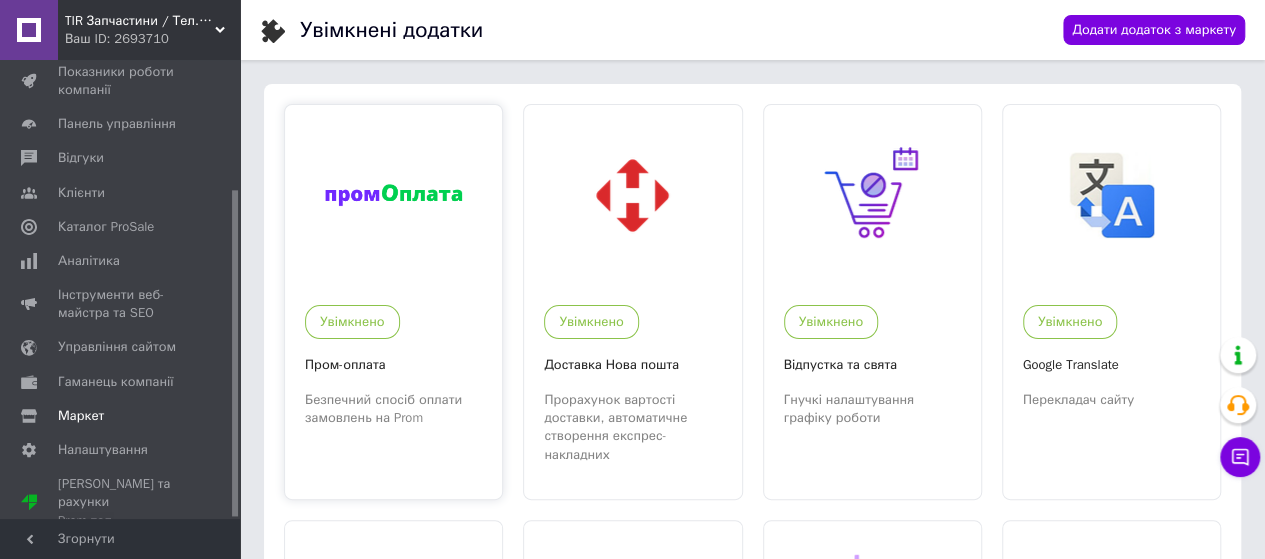 click at bounding box center (393, 195) 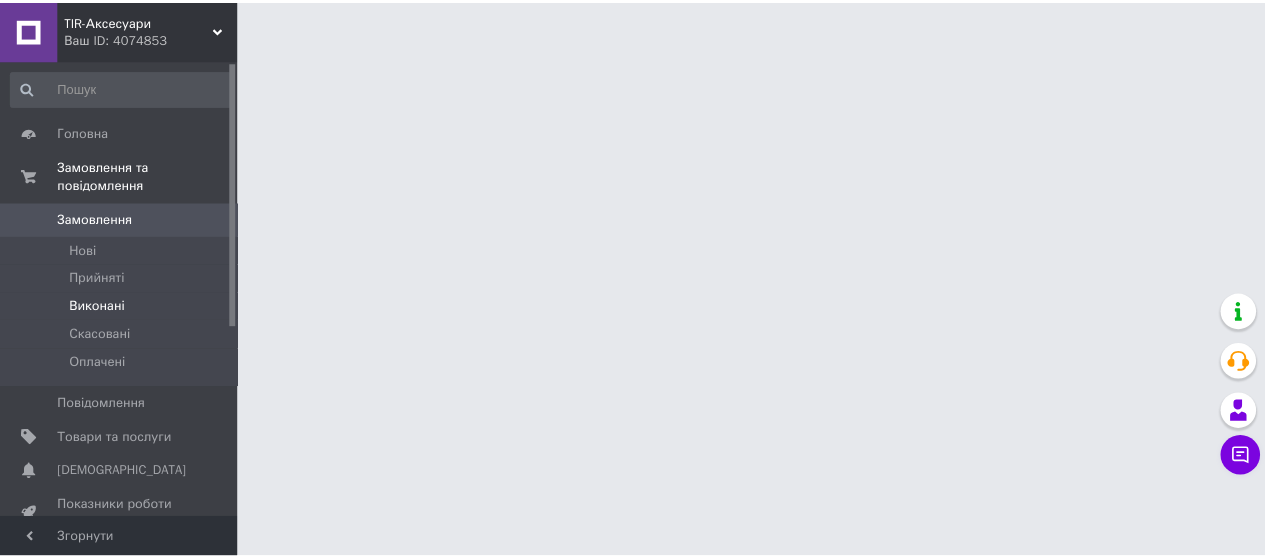 scroll, scrollTop: 0, scrollLeft: 0, axis: both 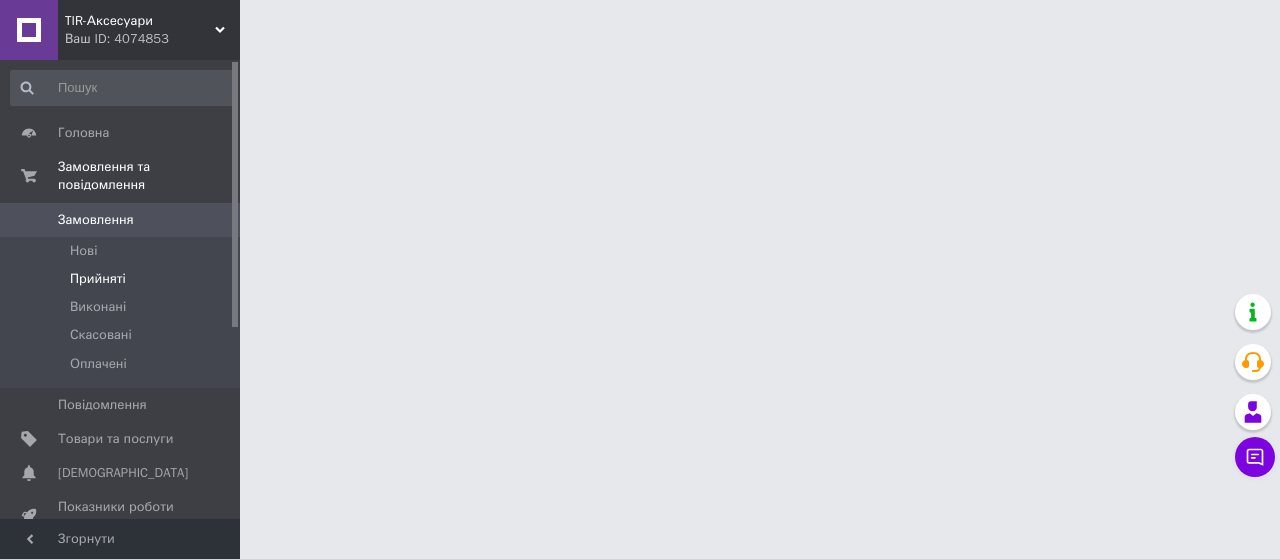 click on "Прийняті" at bounding box center [98, 279] 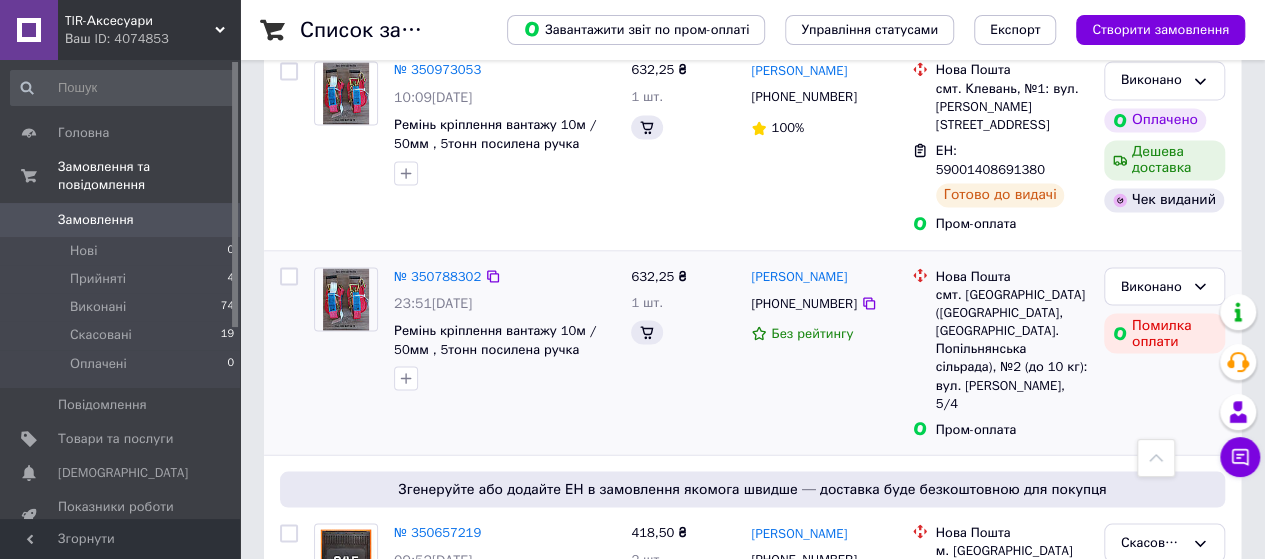 scroll, scrollTop: 1700, scrollLeft: 0, axis: vertical 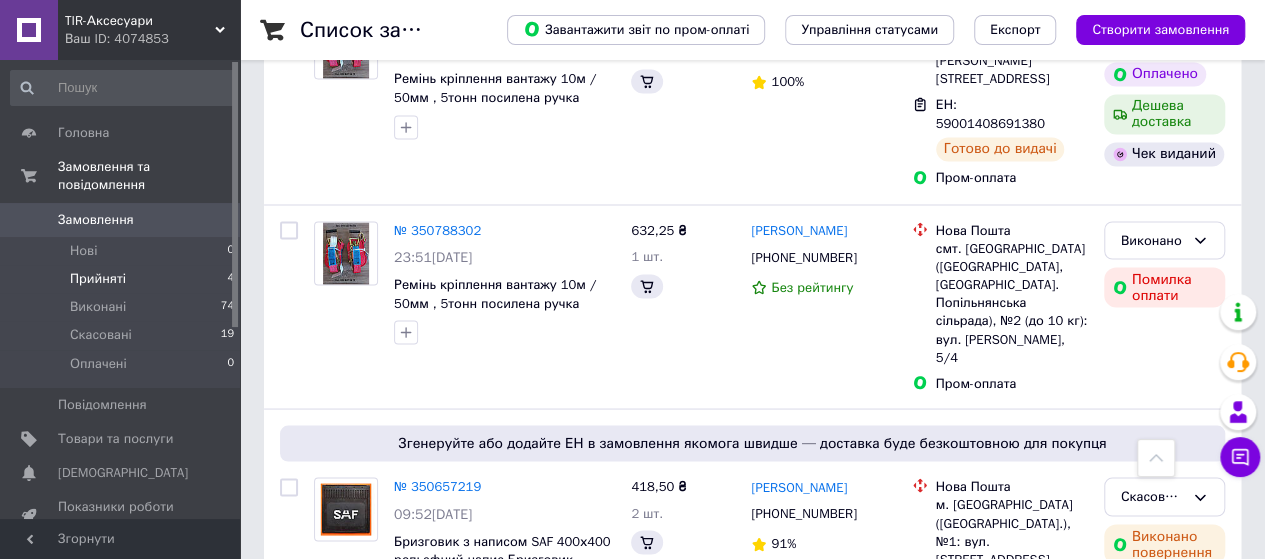 click on "Прийняті" at bounding box center (98, 279) 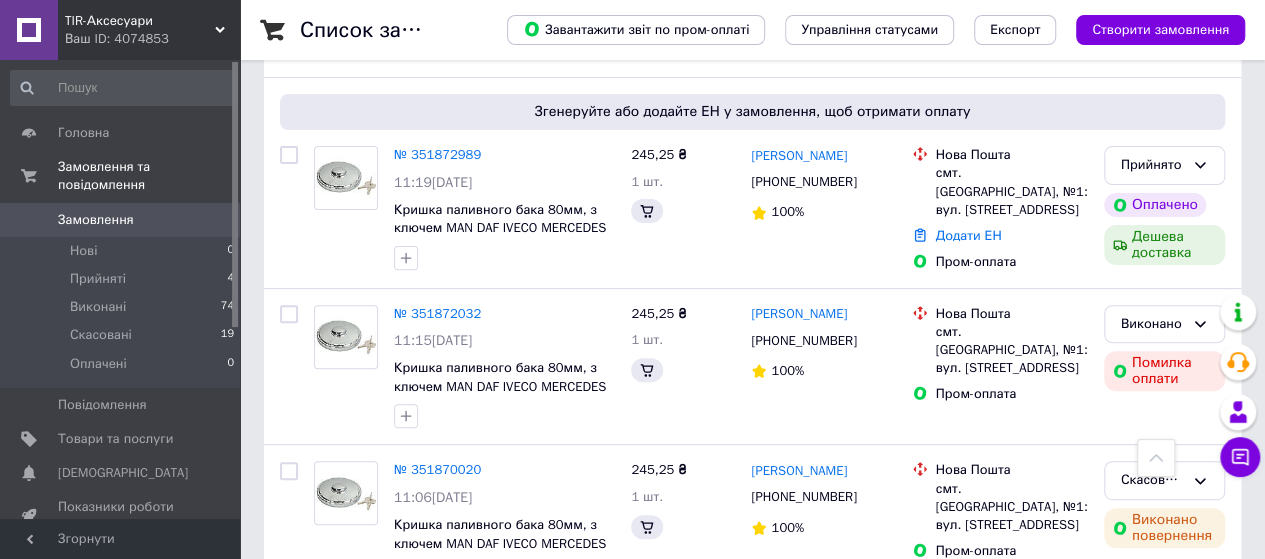 scroll, scrollTop: 200, scrollLeft: 0, axis: vertical 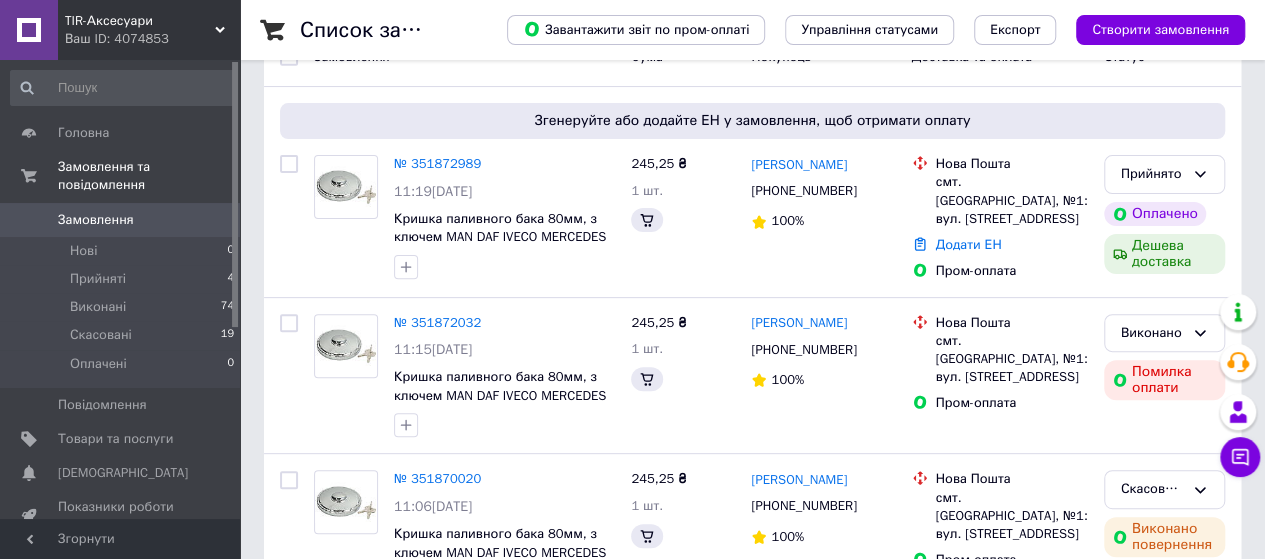 click on "Ваш ID: 4074853" at bounding box center (152, 39) 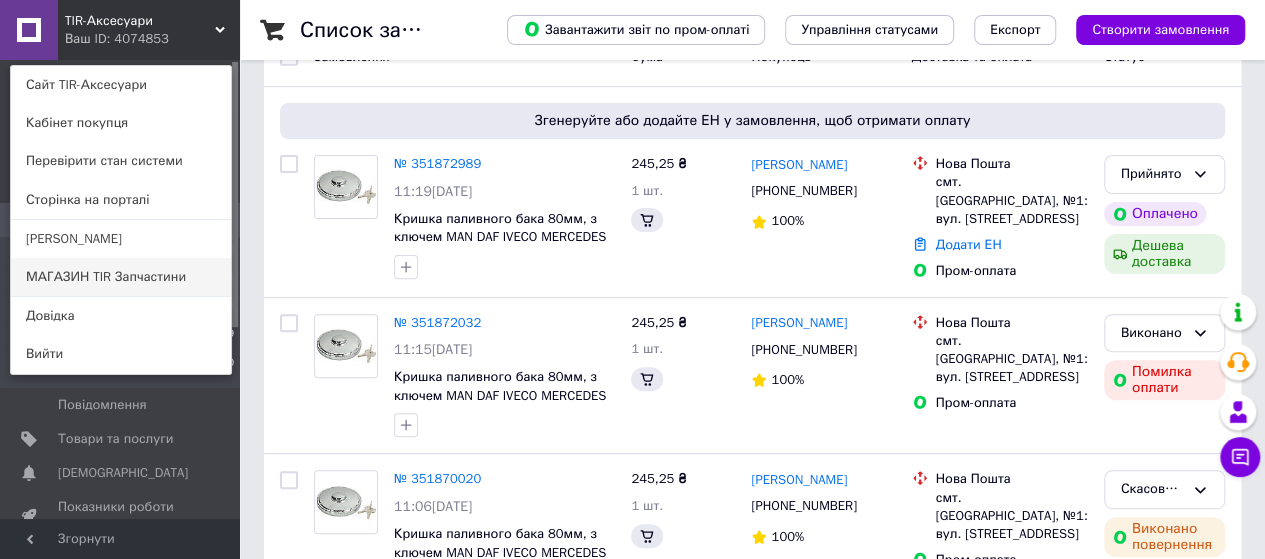 click on "МАГАЗИН TIR Запчастини" at bounding box center [121, 277] 